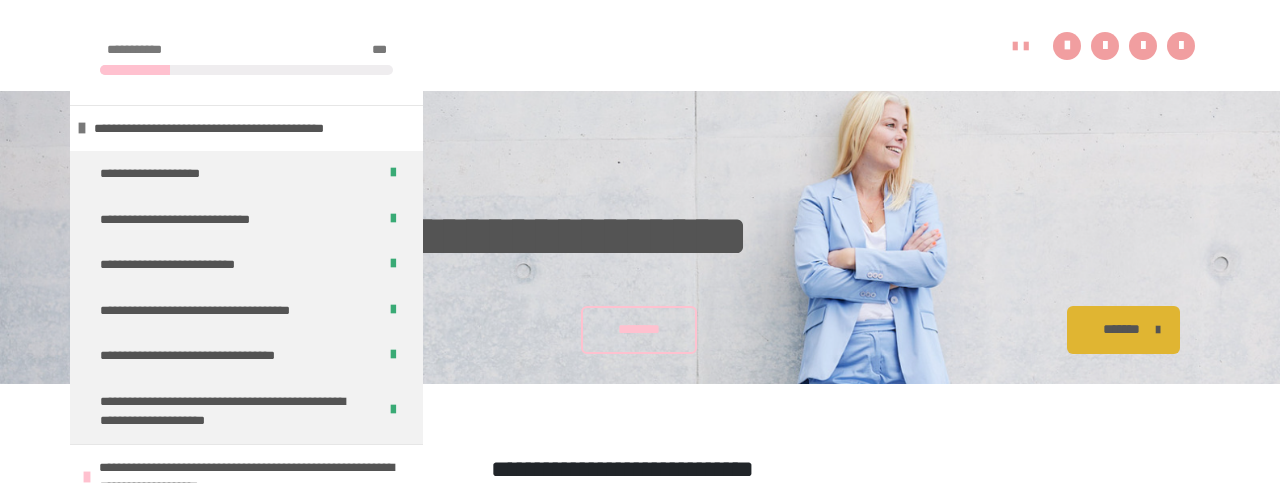 scroll, scrollTop: 748, scrollLeft: 0, axis: vertical 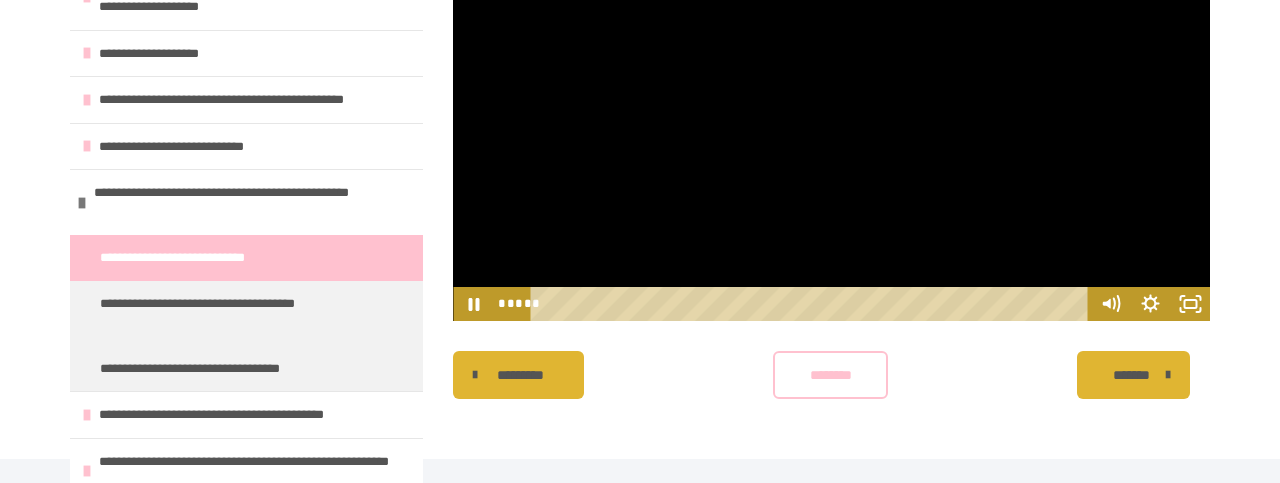 click on "********" at bounding box center (831, 375) 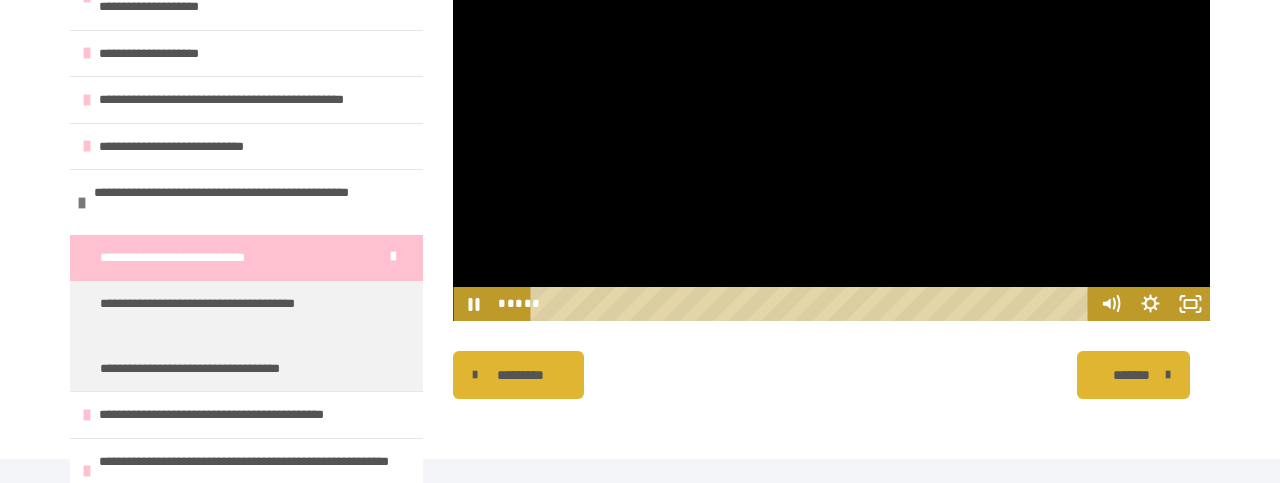 click on "*******" at bounding box center (1131, 375) 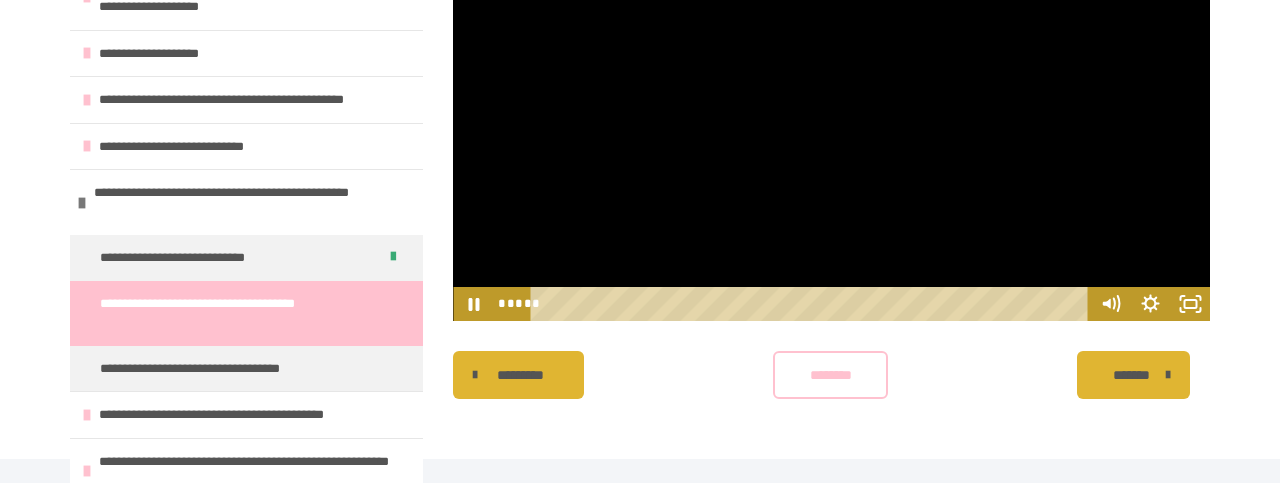 scroll, scrollTop: 796, scrollLeft: 0, axis: vertical 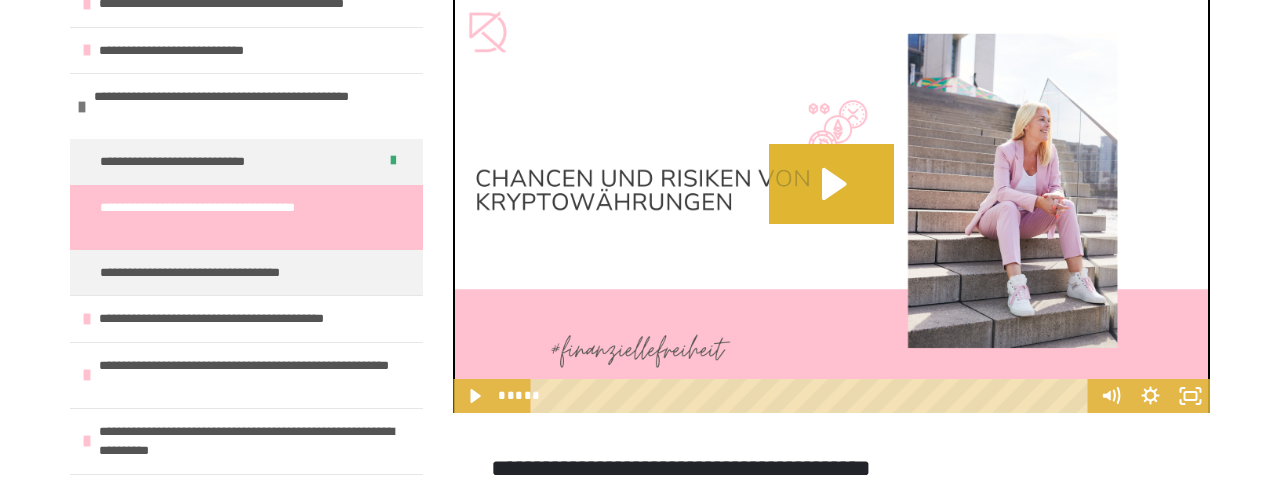 click on "**********" at bounding box center [238, 217] 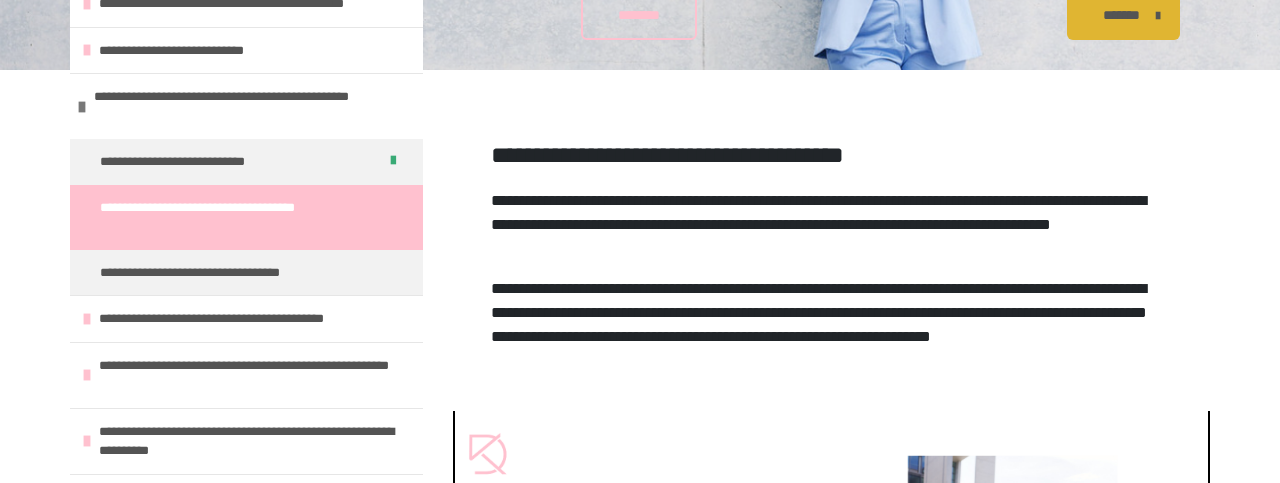 scroll, scrollTop: 686, scrollLeft: 0, axis: vertical 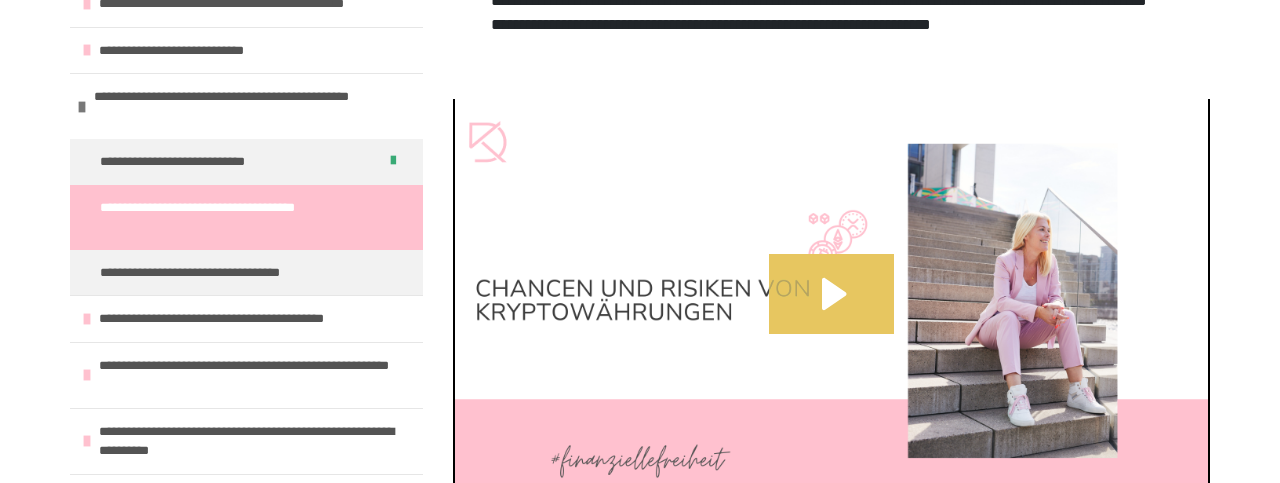click 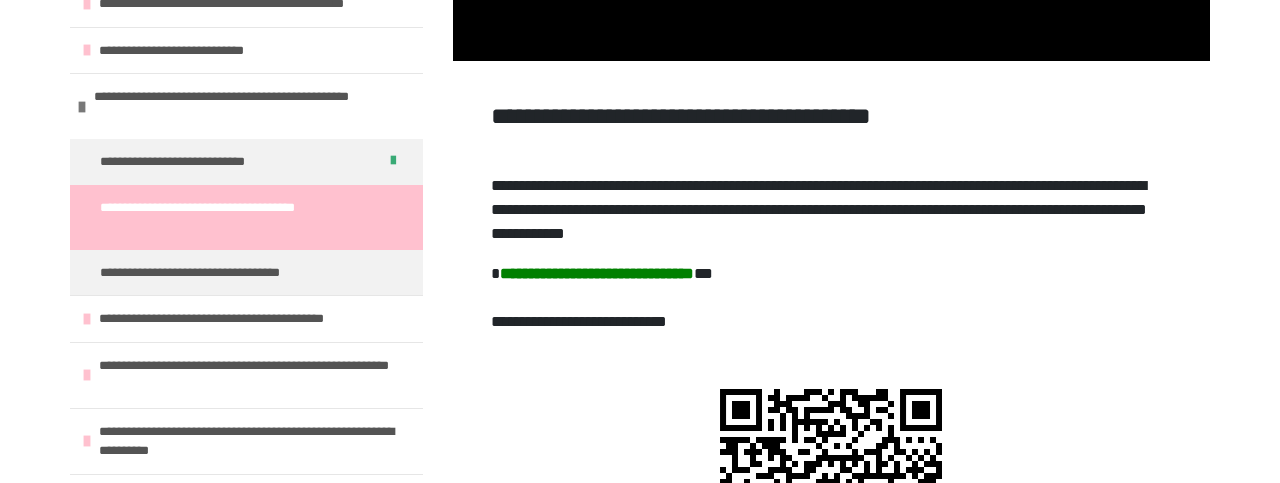 scroll, scrollTop: 1102, scrollLeft: 0, axis: vertical 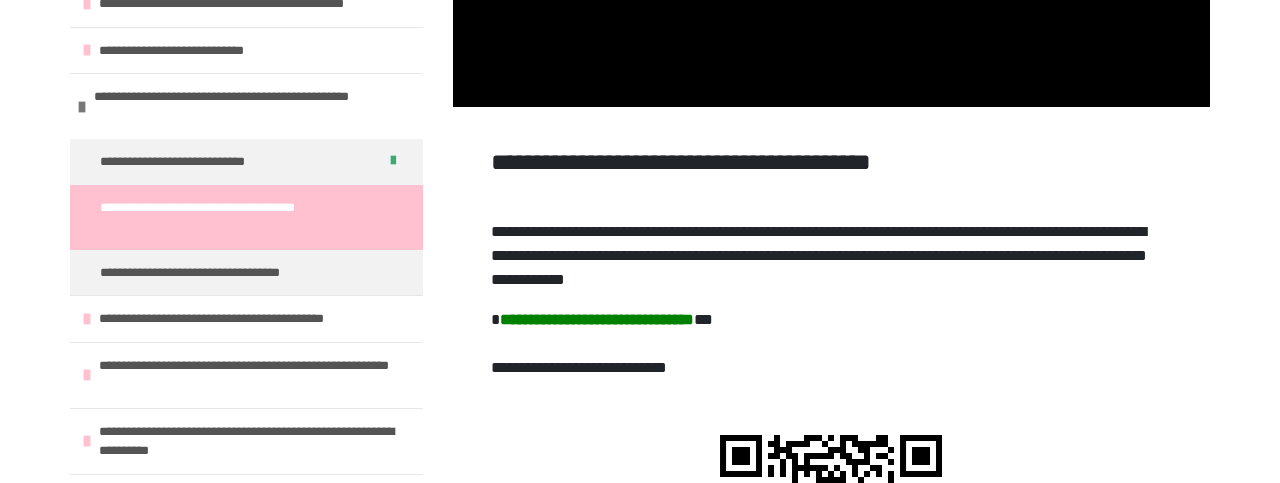 type 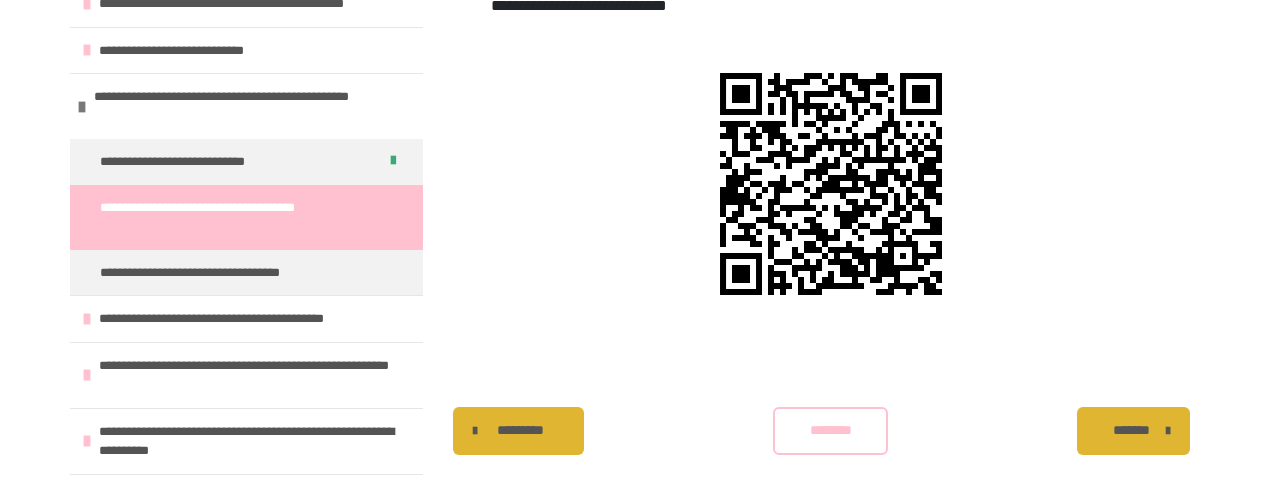 scroll, scrollTop: 1495, scrollLeft: 0, axis: vertical 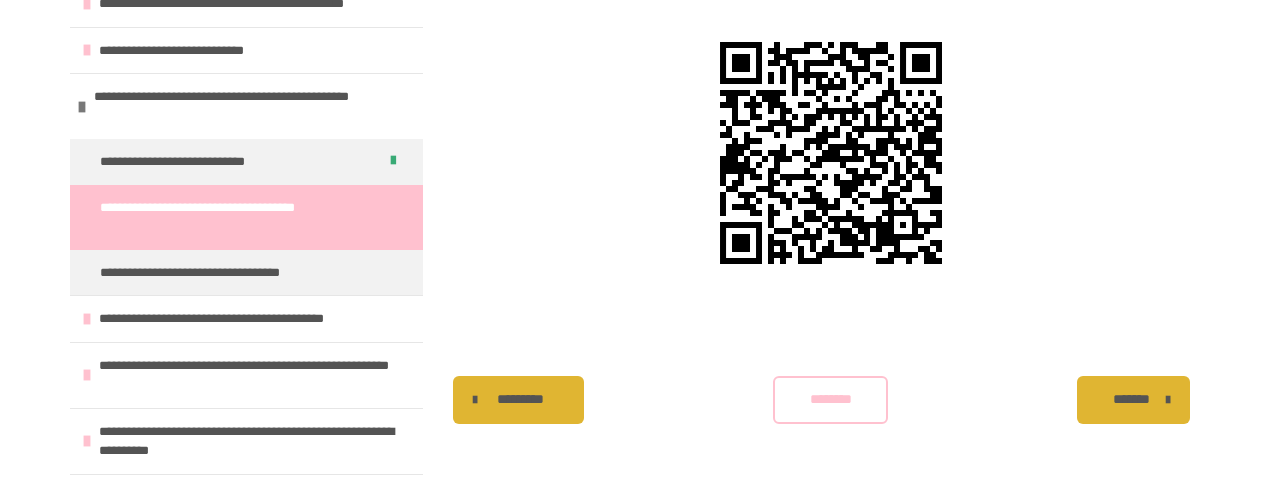 click on "********" at bounding box center [831, 399] 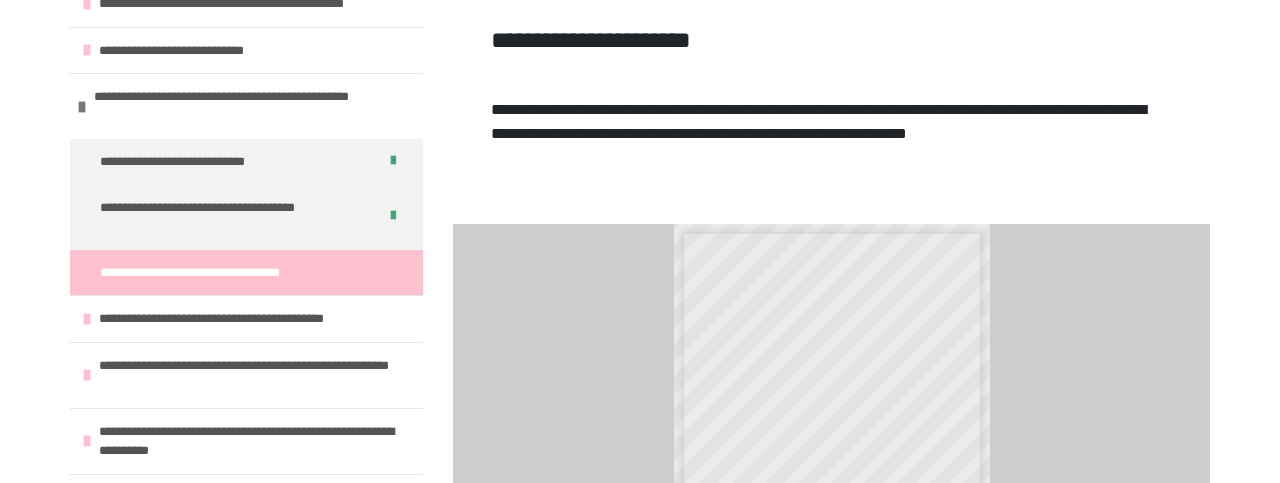 scroll, scrollTop: 1501, scrollLeft: 0, axis: vertical 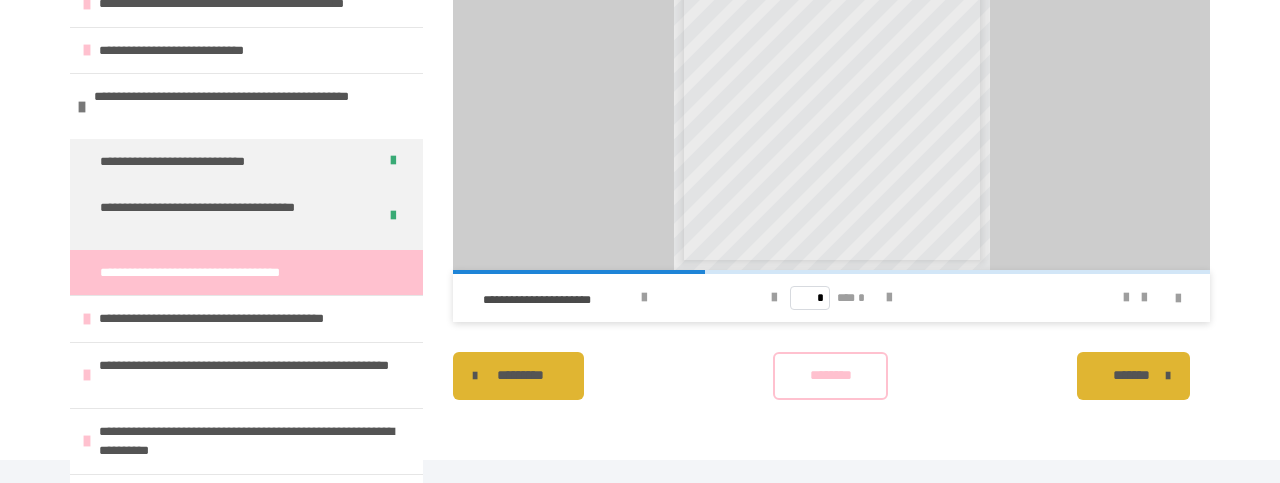 click on "*********" at bounding box center (520, 375) 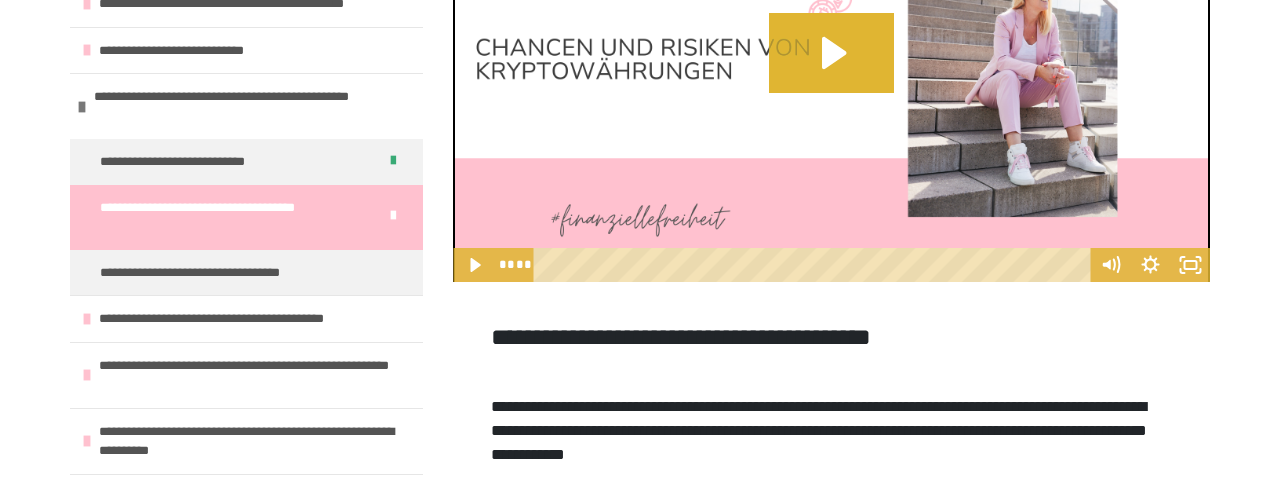 scroll, scrollTop: 871, scrollLeft: 0, axis: vertical 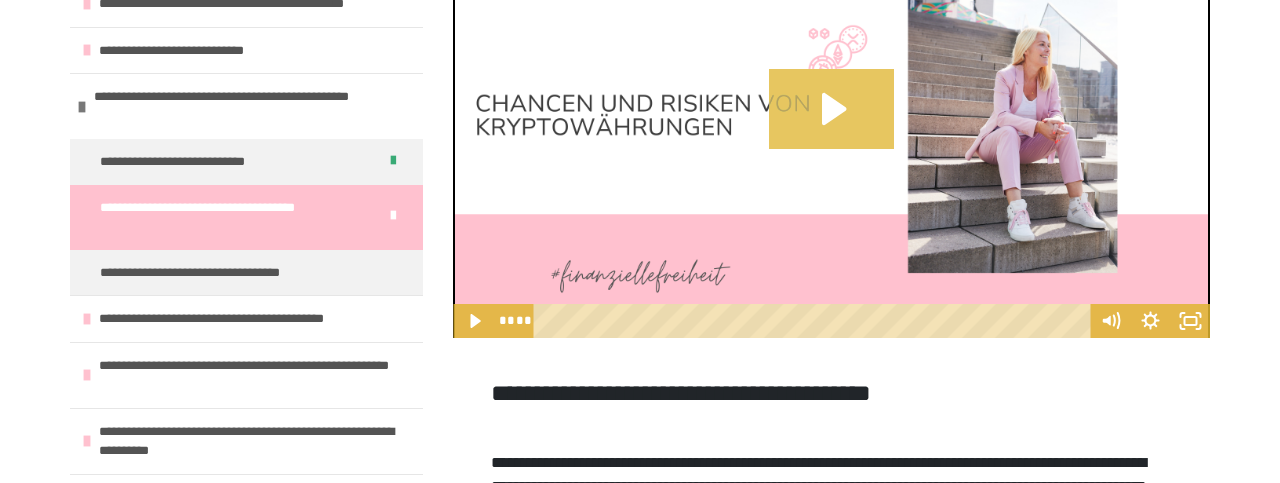 click 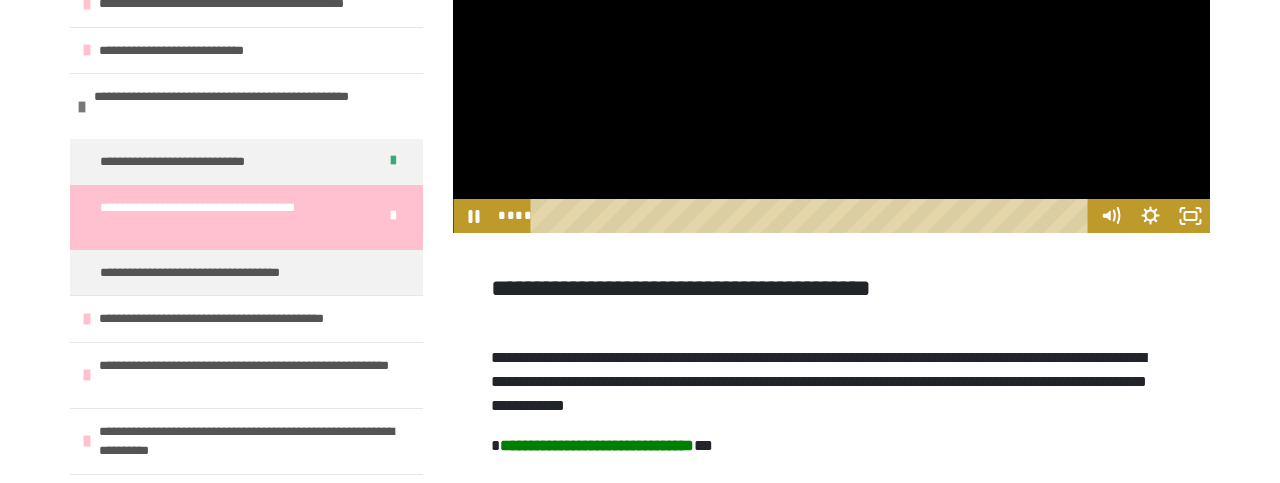 scroll, scrollTop: 1079, scrollLeft: 0, axis: vertical 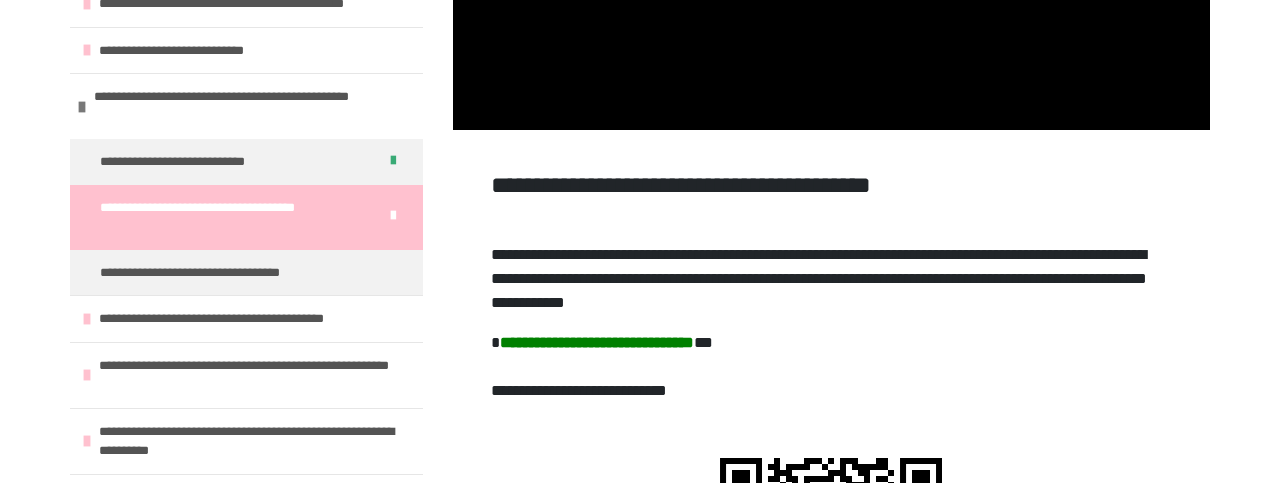 type 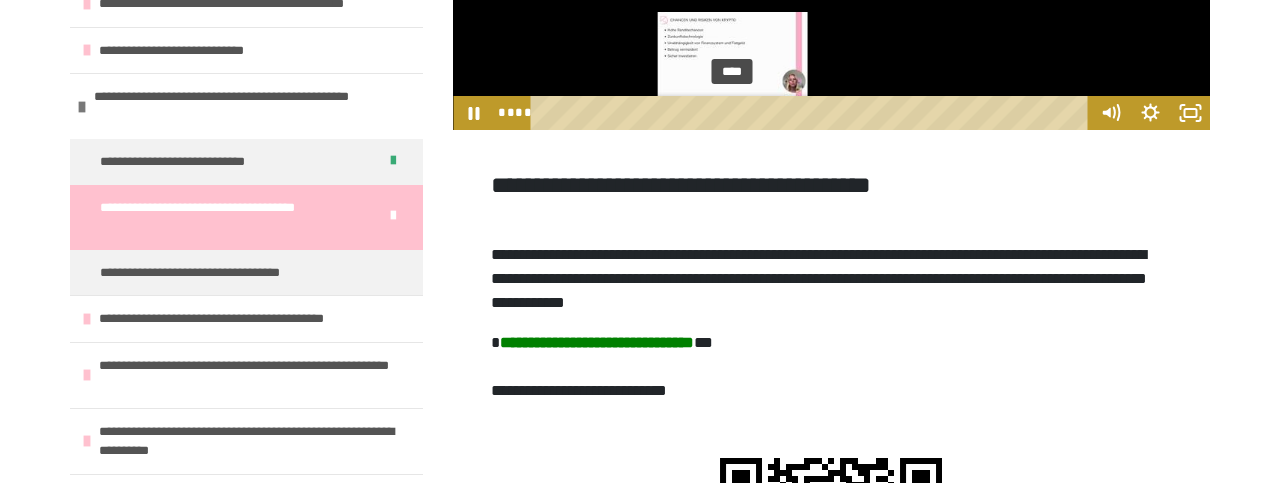 click at bounding box center (831, -83) 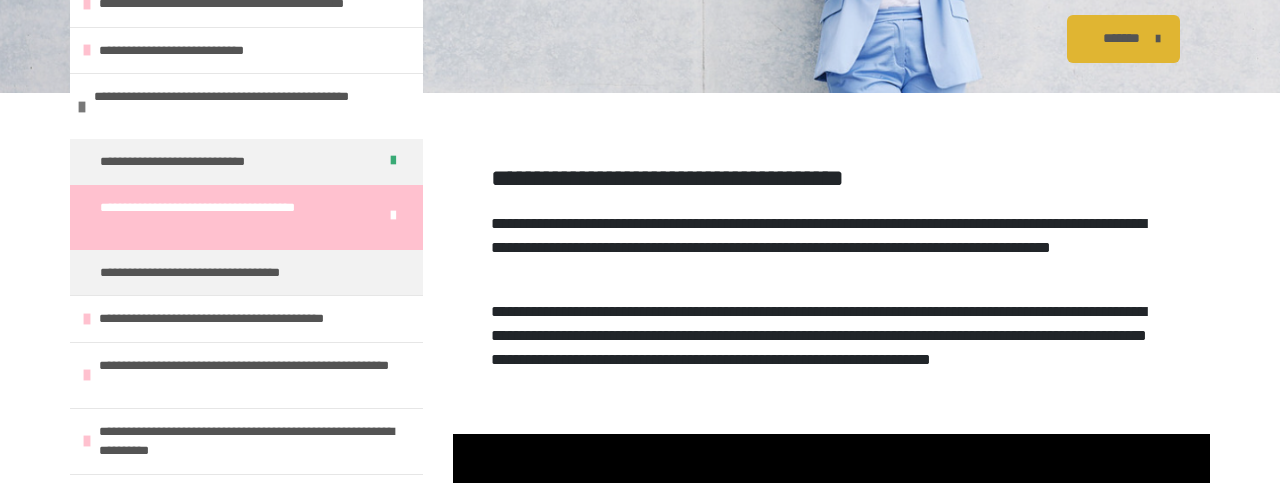 scroll, scrollTop: 975, scrollLeft: 0, axis: vertical 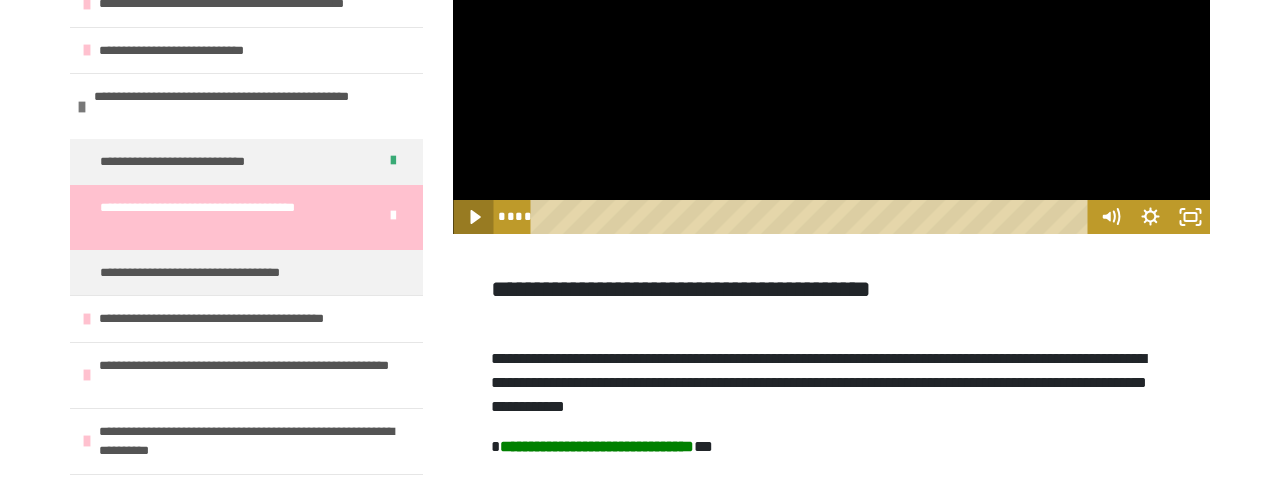 click 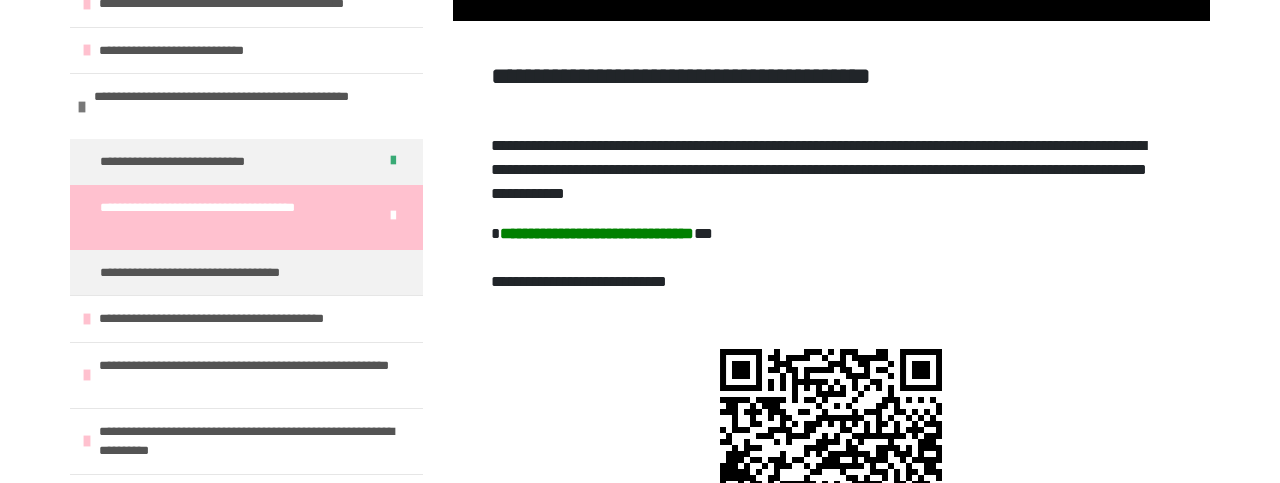 scroll, scrollTop: 1391, scrollLeft: 0, axis: vertical 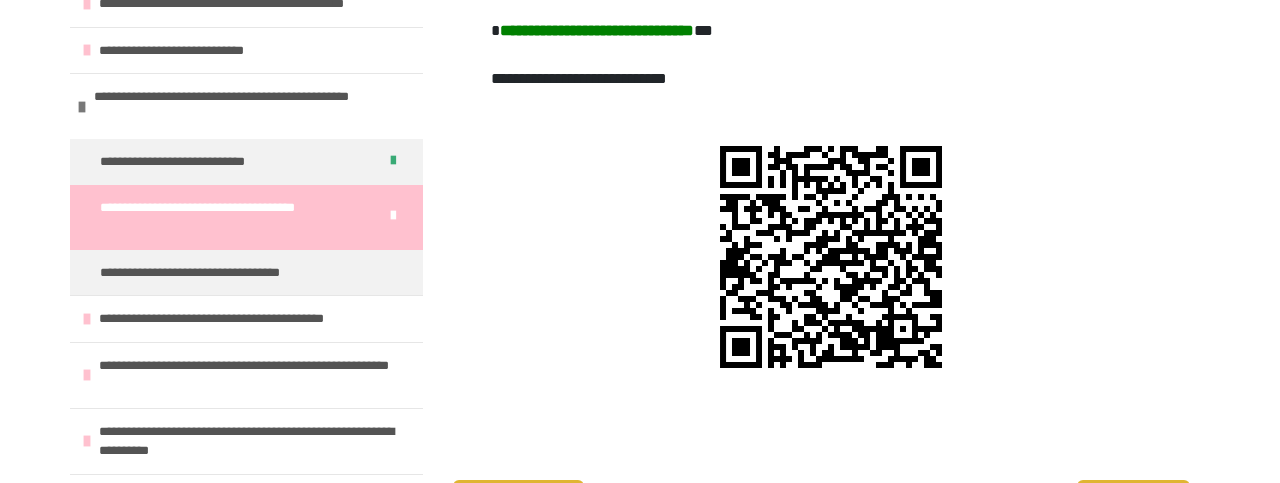 click at bounding box center (831, 257) 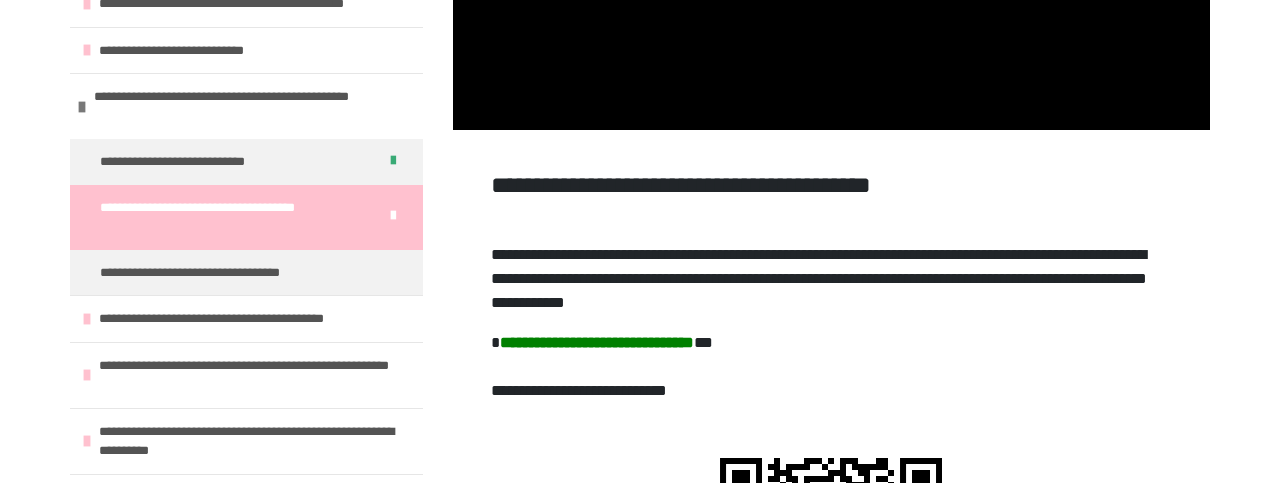 scroll, scrollTop: 1495, scrollLeft: 0, axis: vertical 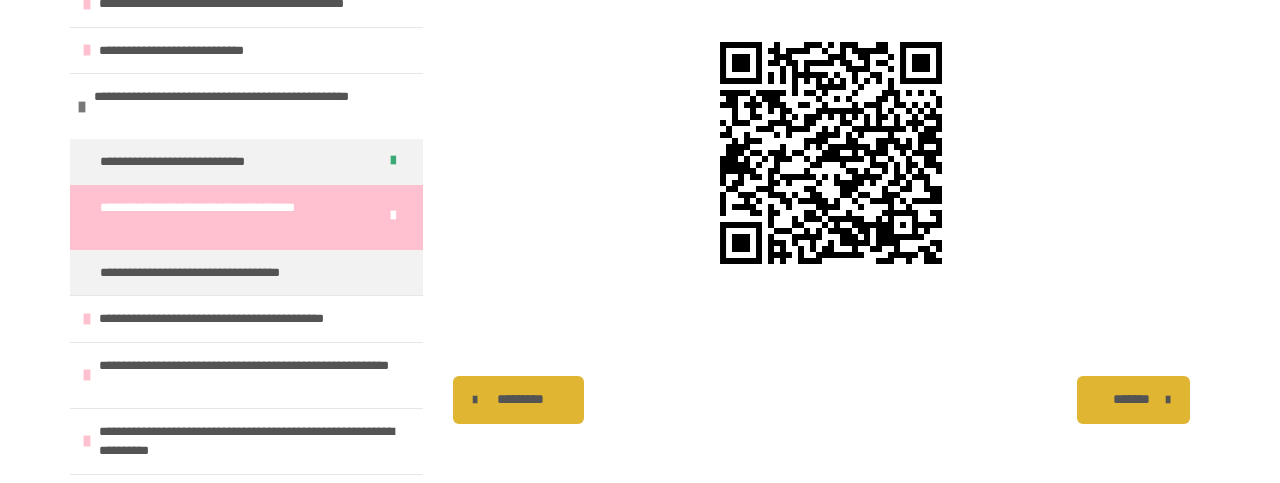 click on "*******" at bounding box center (1131, 399) 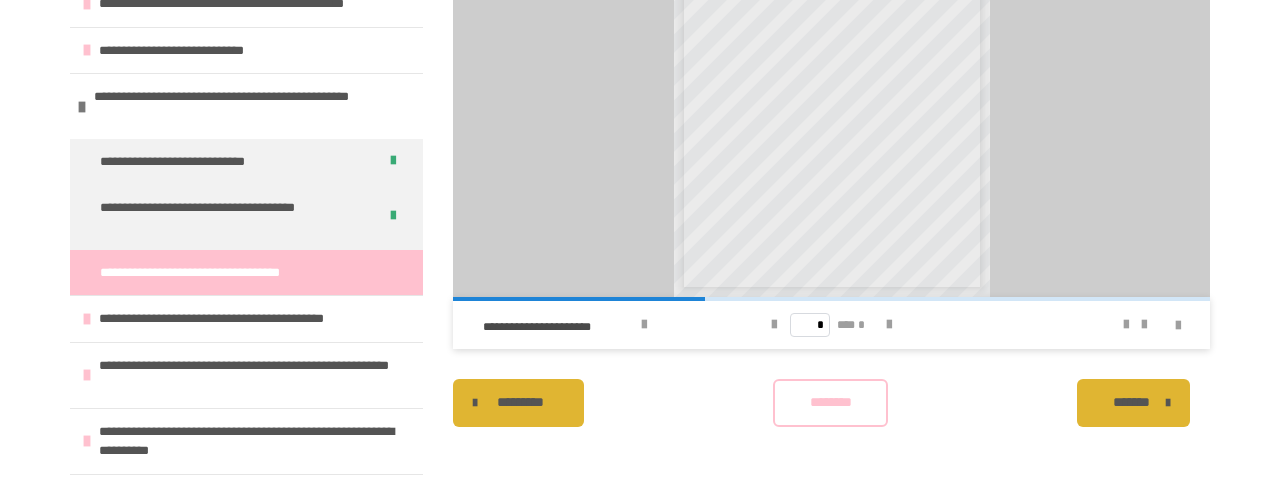 scroll, scrollTop: 1501, scrollLeft: 0, axis: vertical 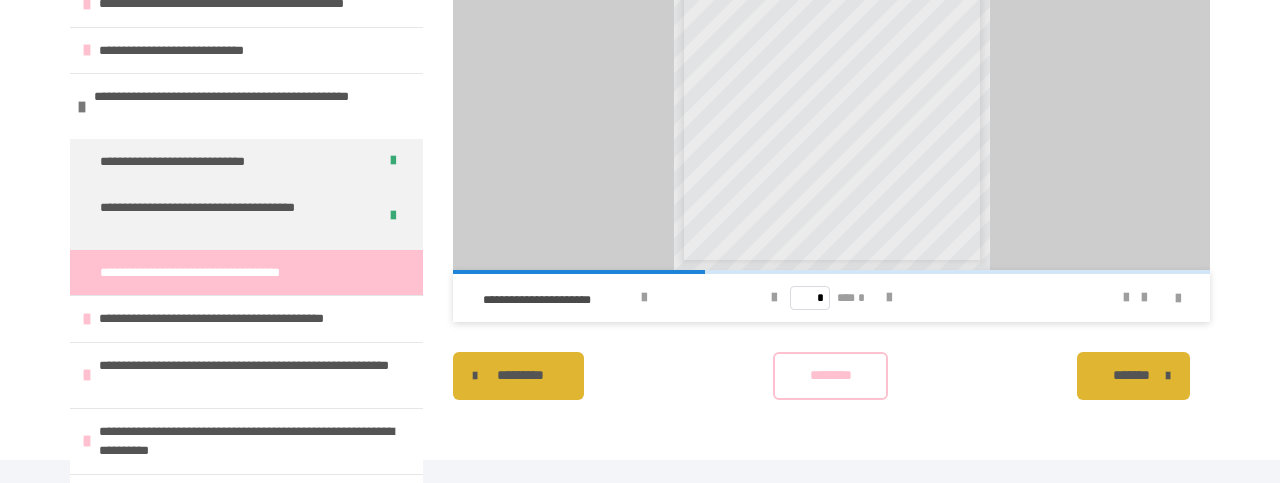 click on "********" at bounding box center (831, 375) 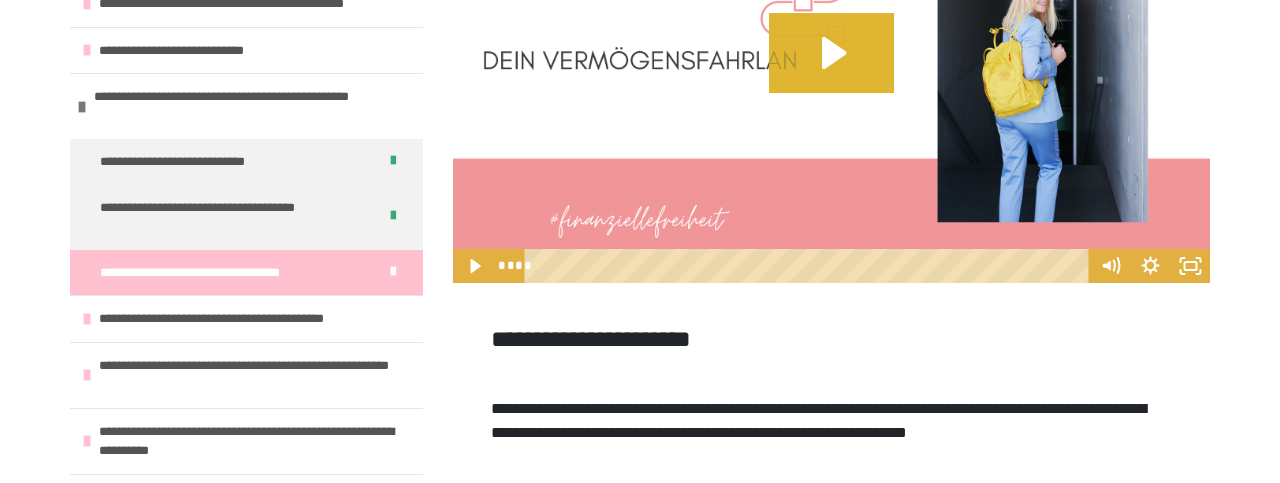 scroll, scrollTop: 773, scrollLeft: 0, axis: vertical 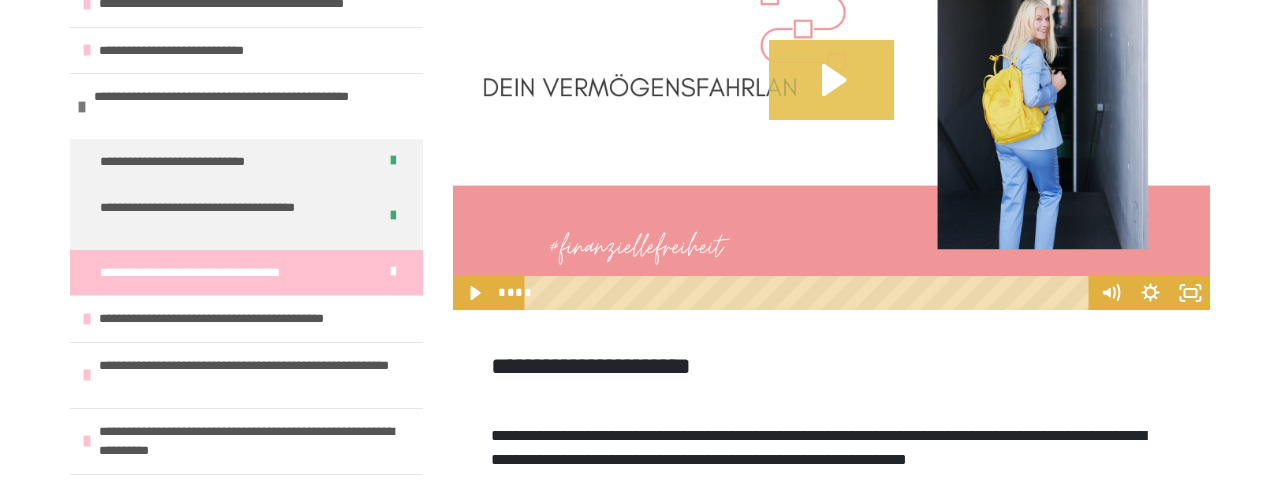 click 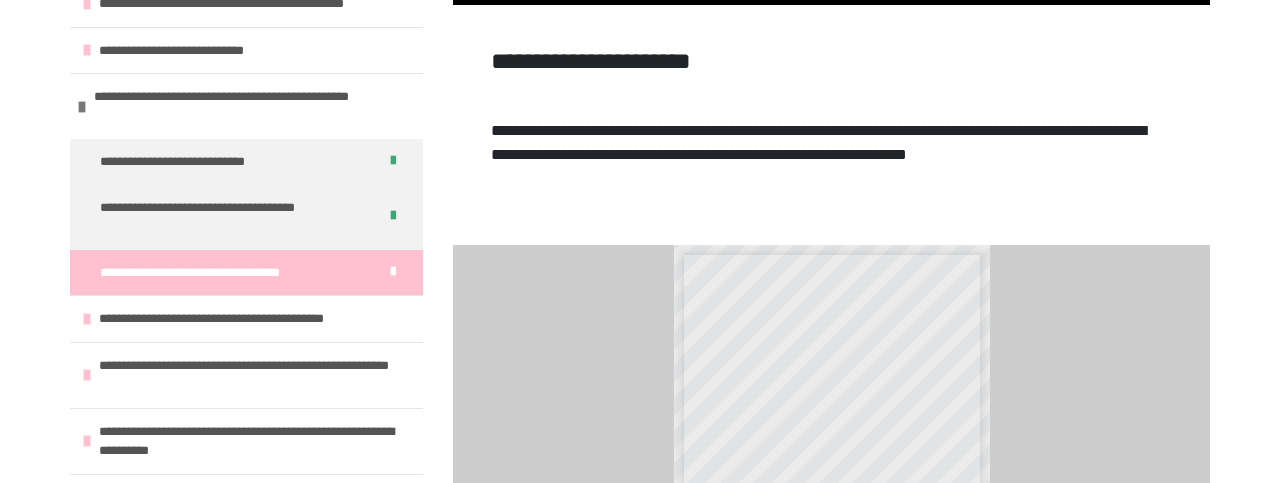 scroll, scrollTop: 877, scrollLeft: 0, axis: vertical 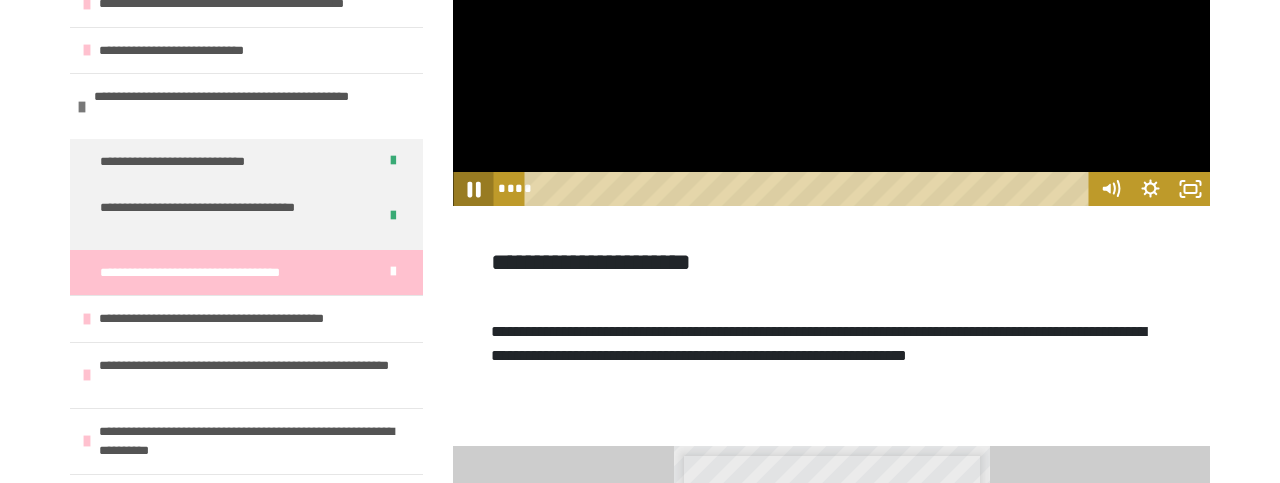 click 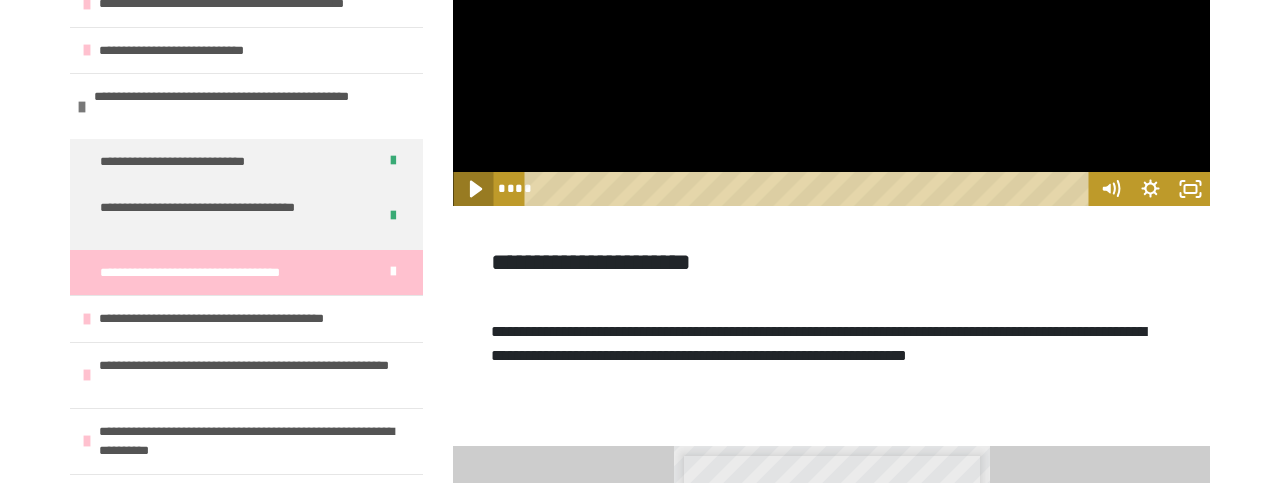 click 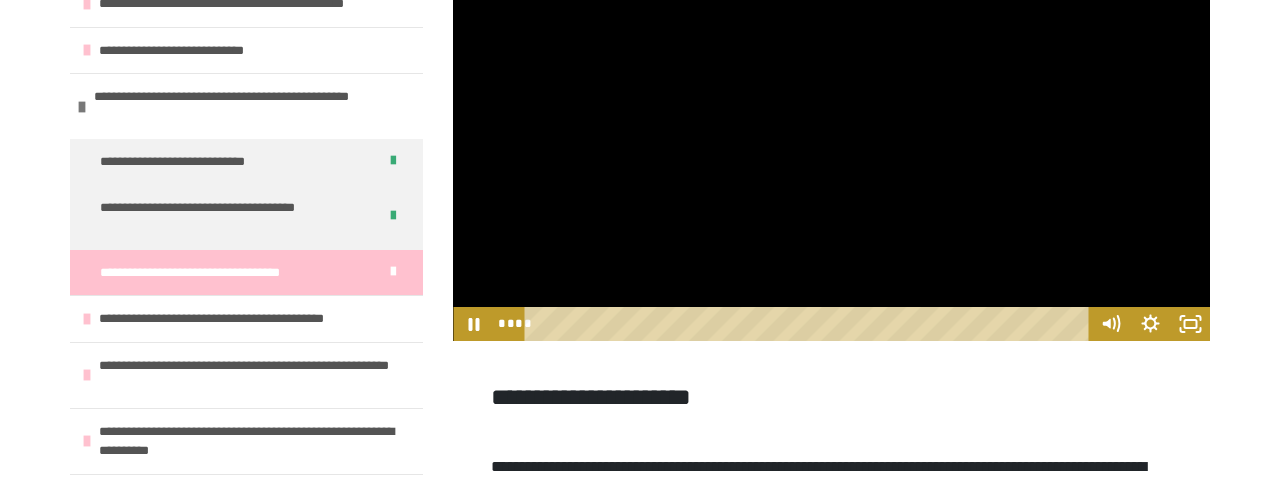 scroll, scrollTop: 773, scrollLeft: 0, axis: vertical 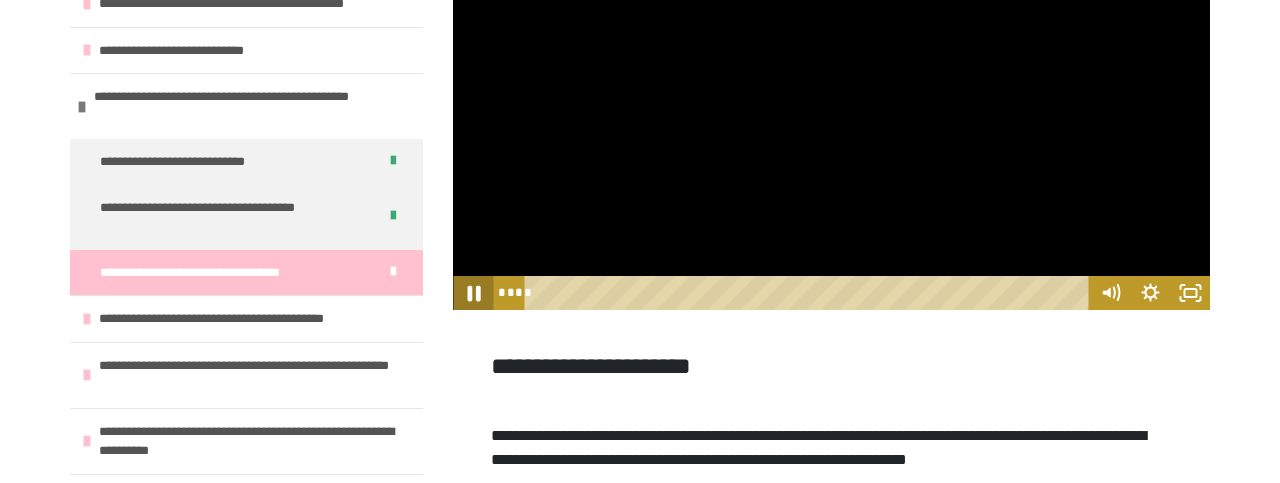 click 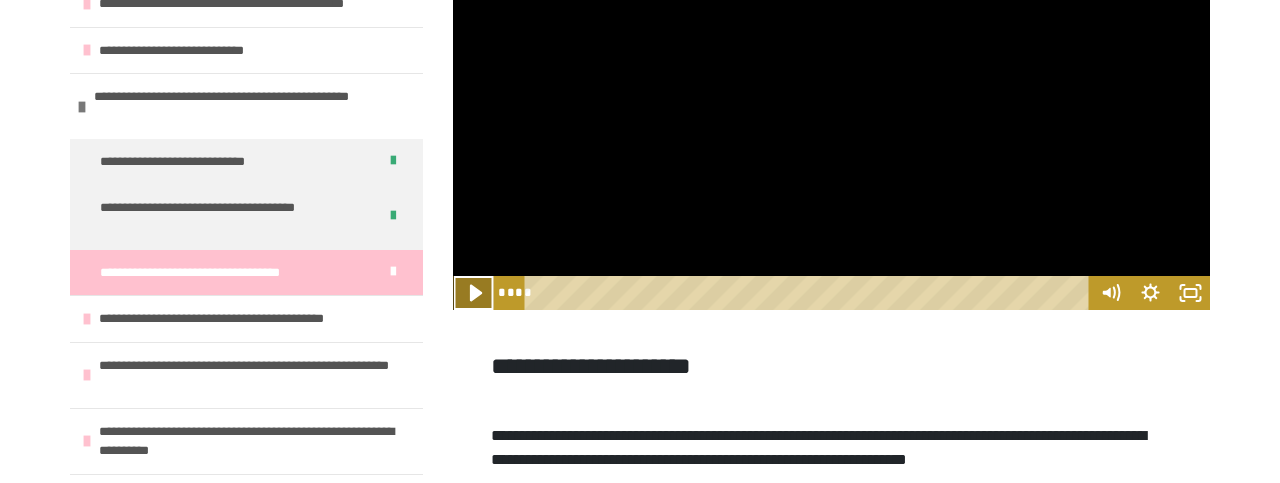 click 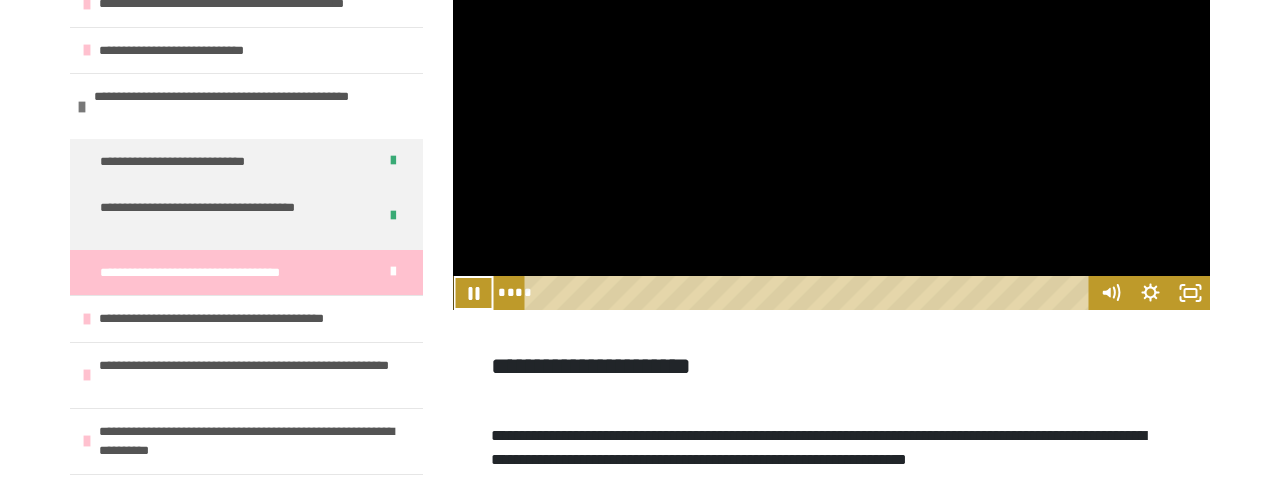type 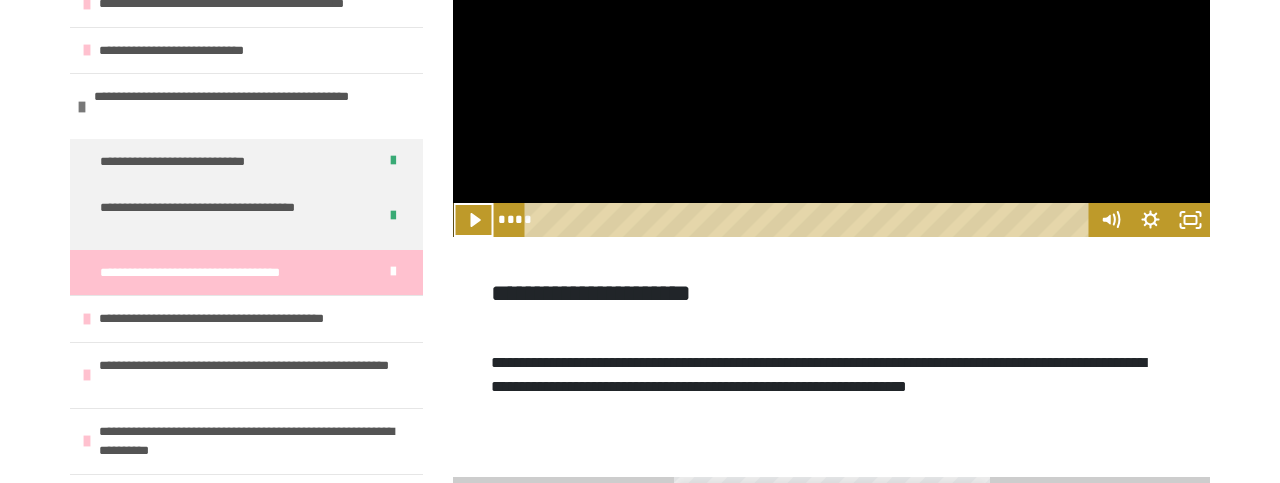 scroll, scrollTop: 876, scrollLeft: 0, axis: vertical 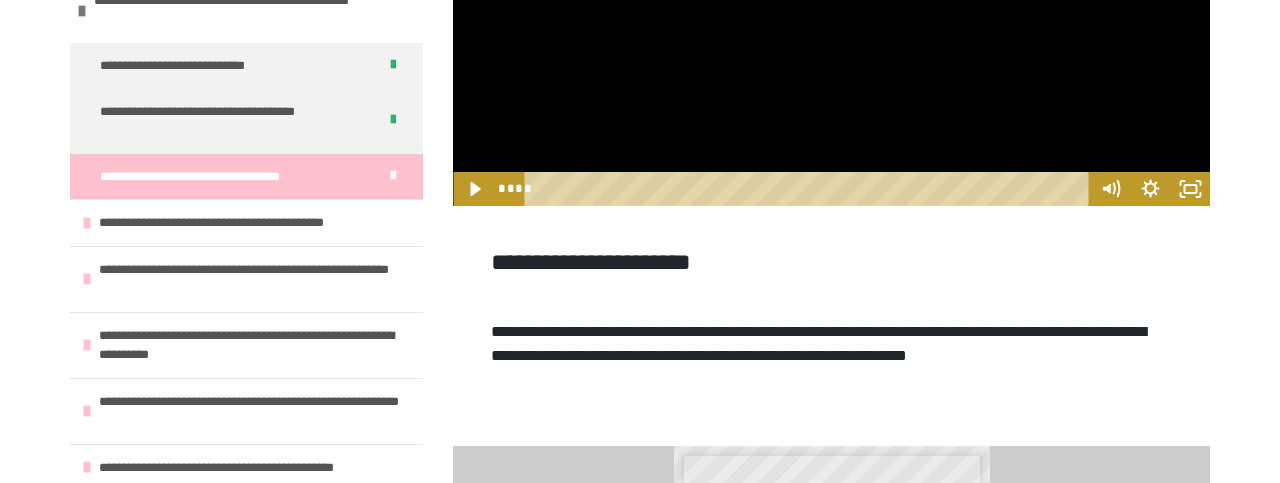 click at bounding box center (393, 176) 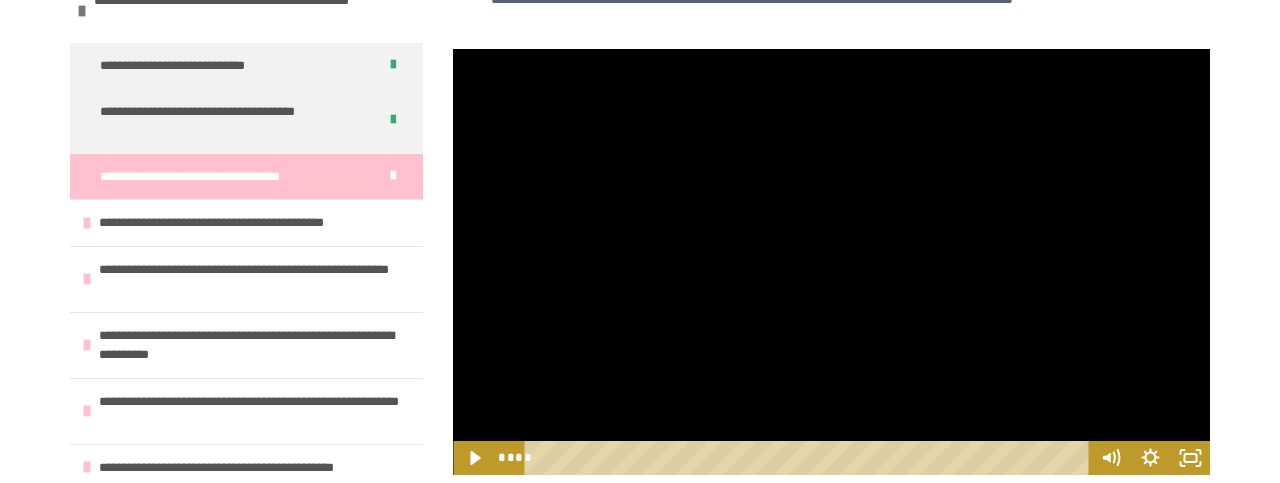 scroll, scrollTop: 686, scrollLeft: 0, axis: vertical 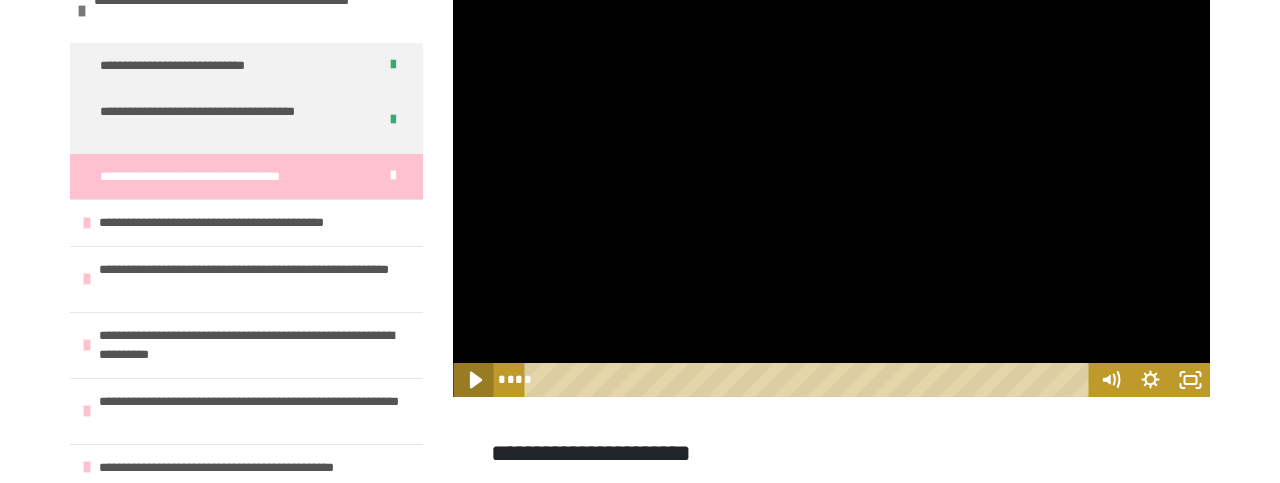 click 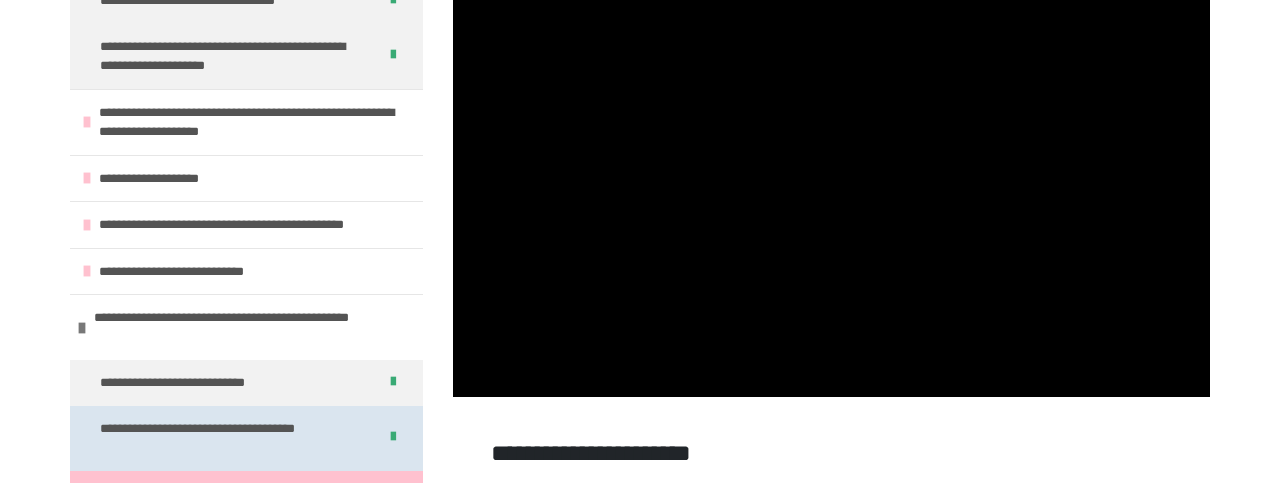 scroll, scrollTop: 384, scrollLeft: 0, axis: vertical 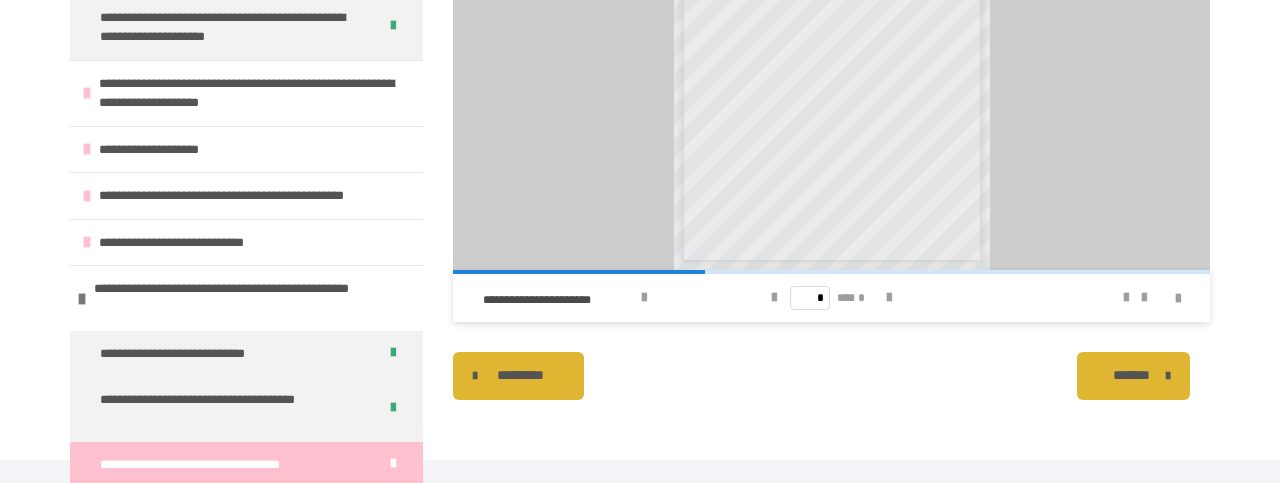 click at bounding box center [393, 465] 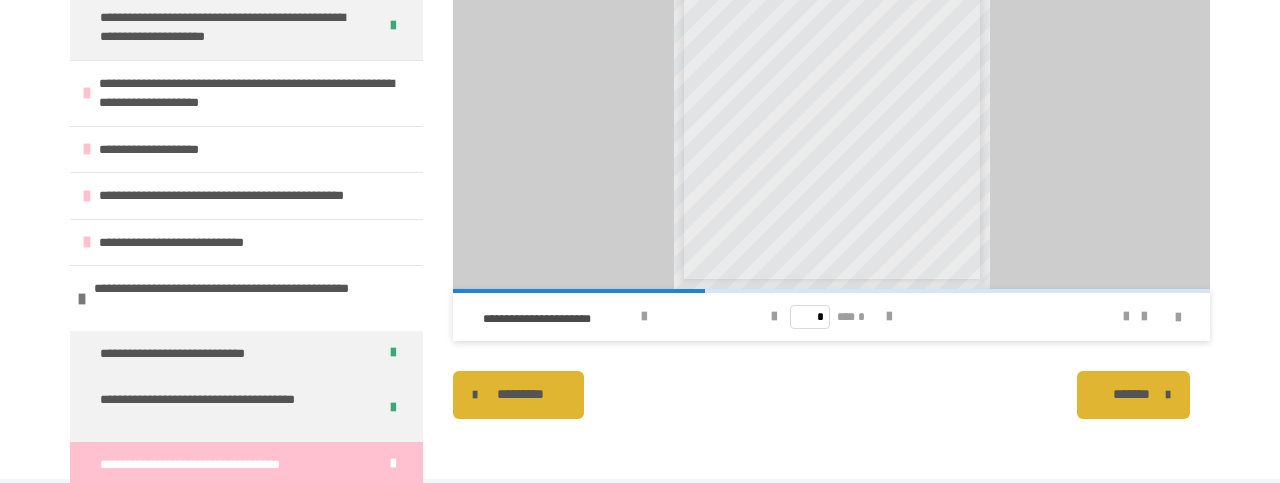 scroll, scrollTop: 1501, scrollLeft: 0, axis: vertical 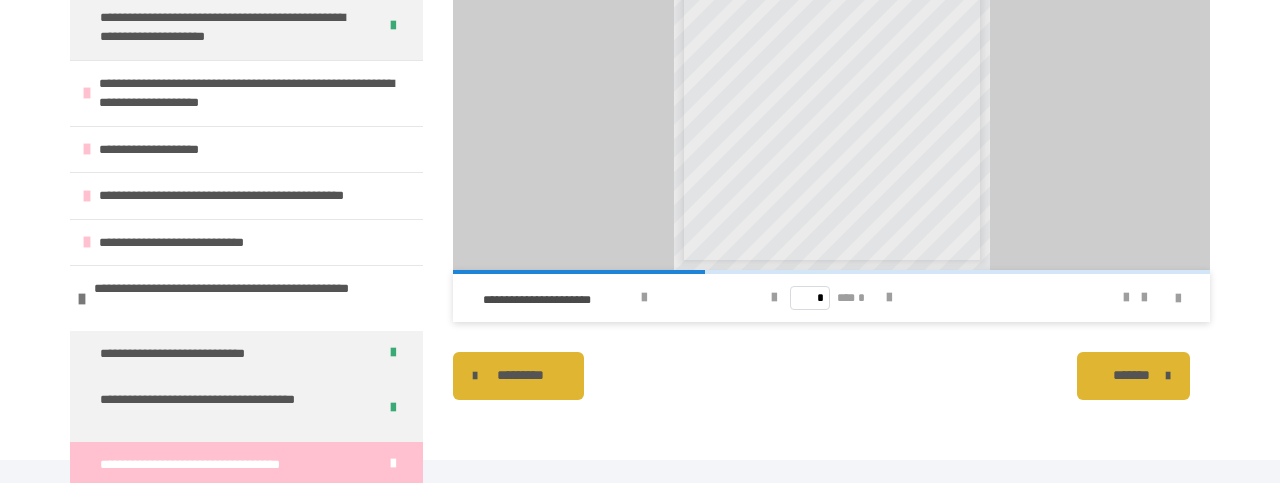 click on "*******" at bounding box center (1131, 375) 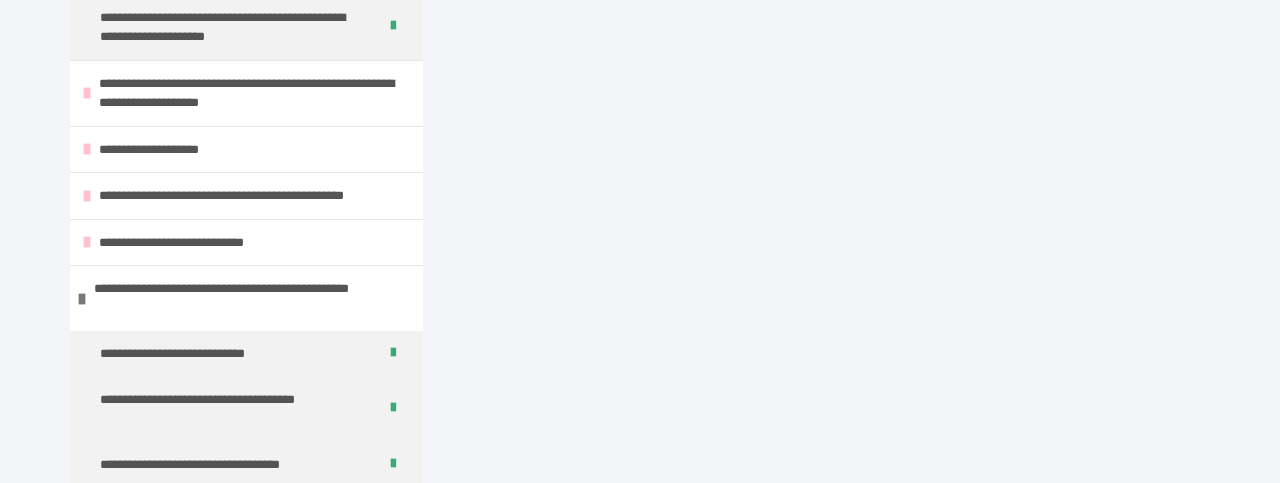 scroll, scrollTop: 503, scrollLeft: 0, axis: vertical 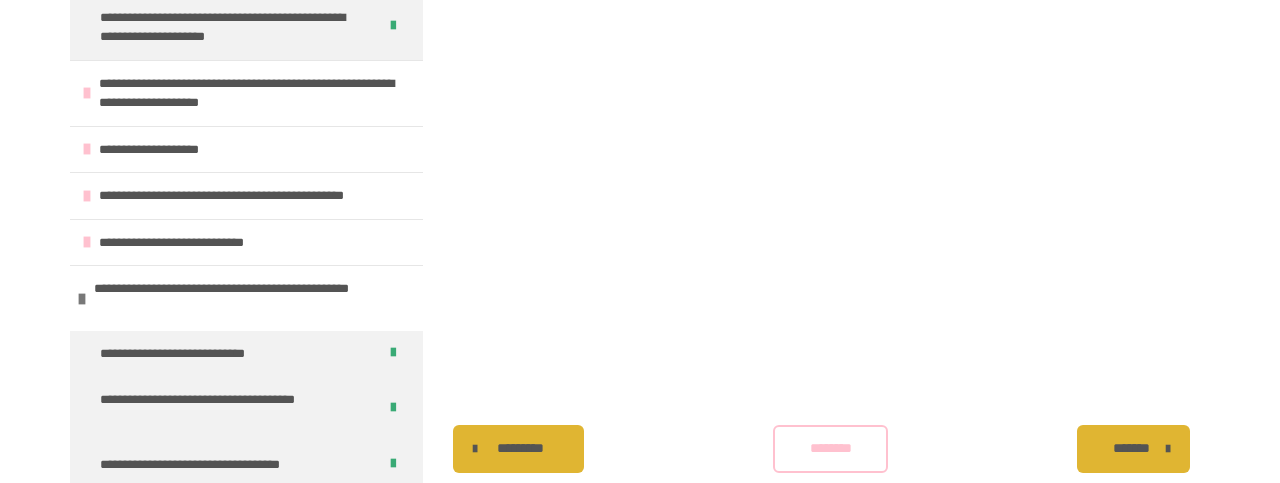 click on "********" at bounding box center (831, 448) 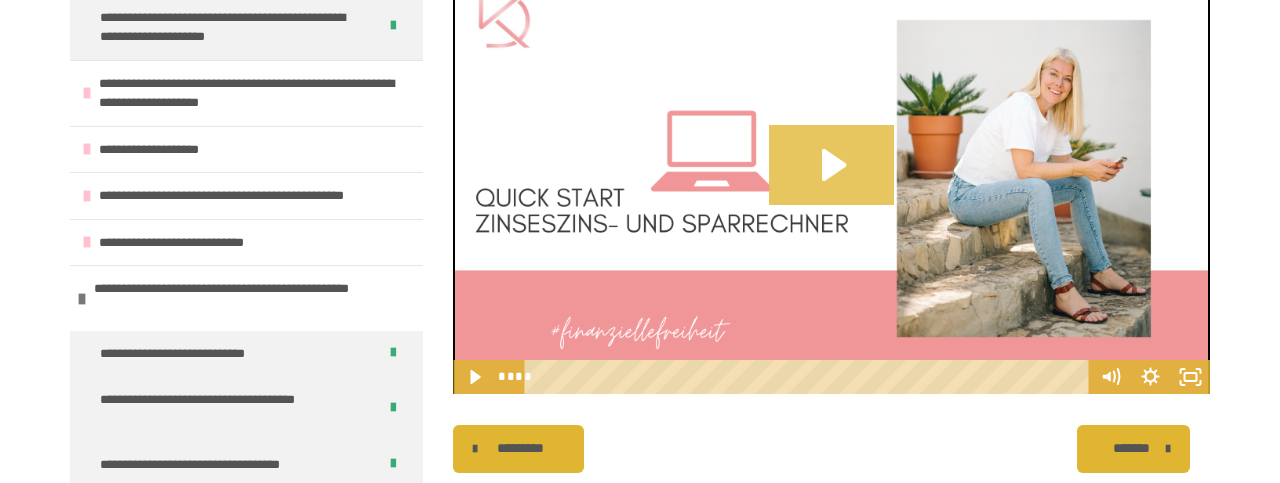 click 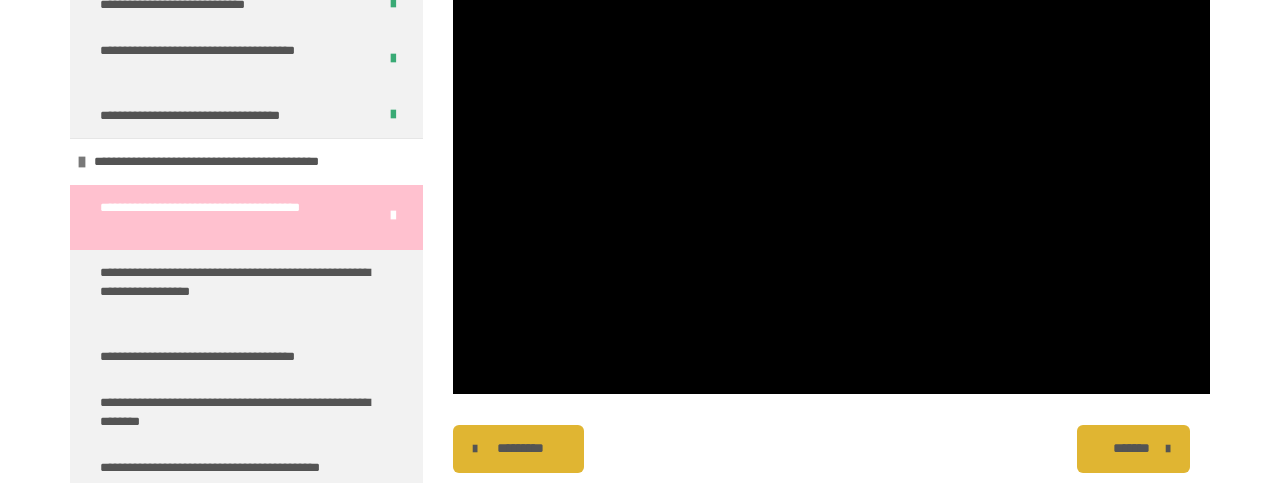 scroll, scrollTop: 768, scrollLeft: 0, axis: vertical 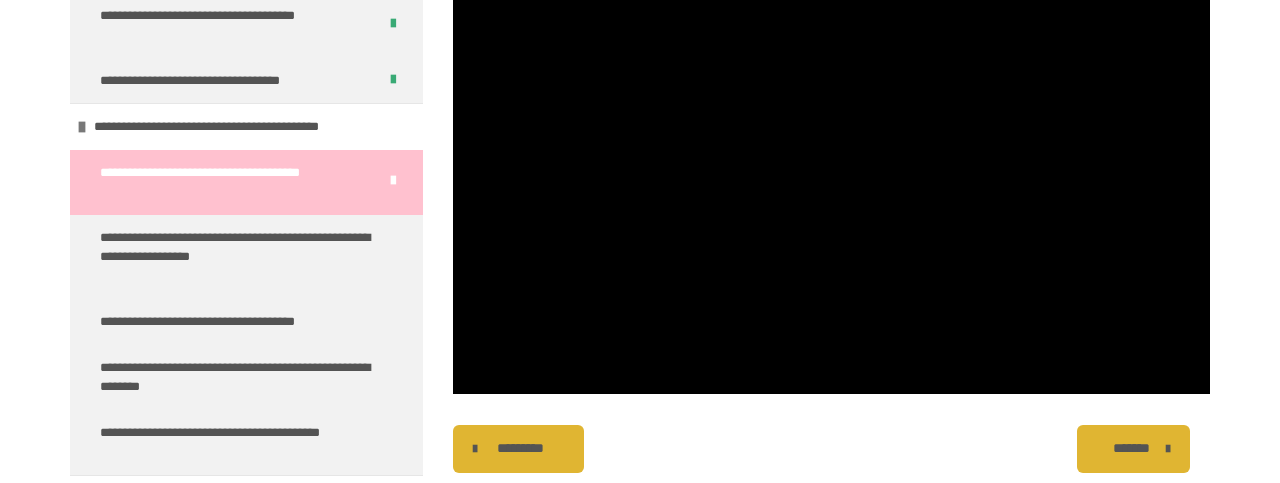 click on "*********" at bounding box center [520, 448] 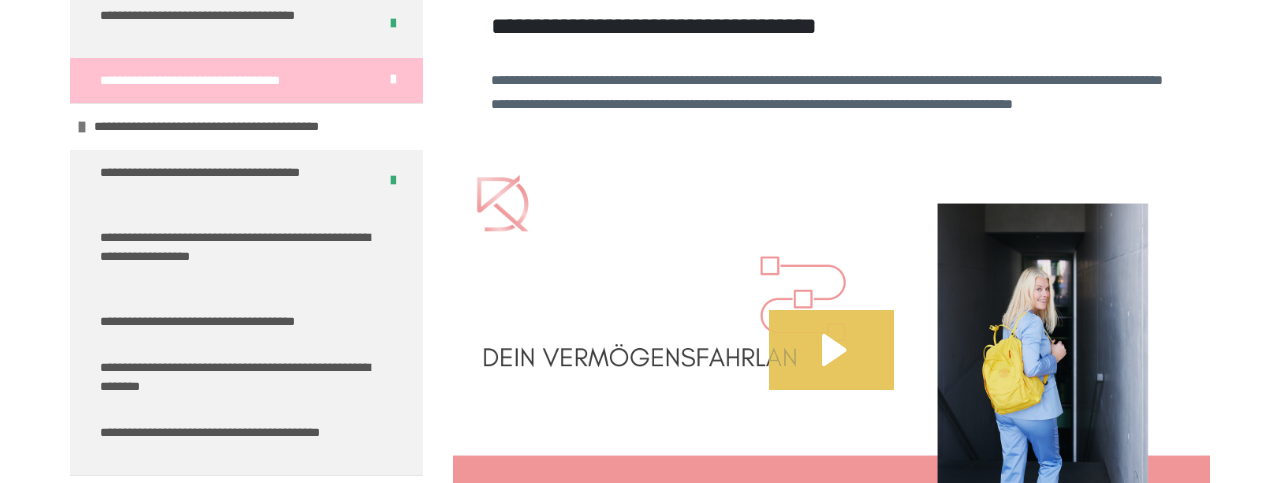 click 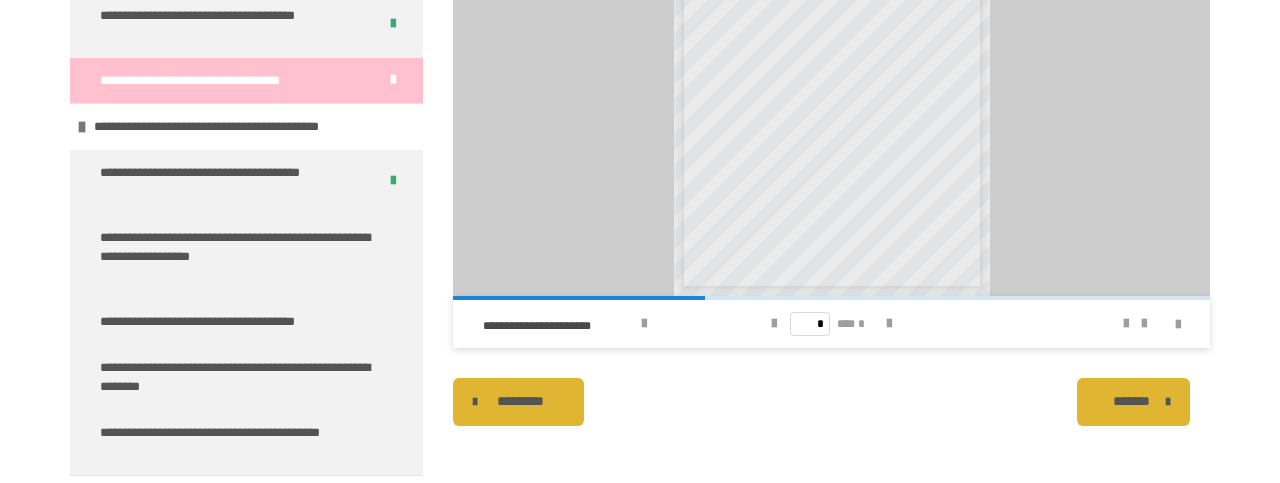 scroll, scrollTop: 1501, scrollLeft: 0, axis: vertical 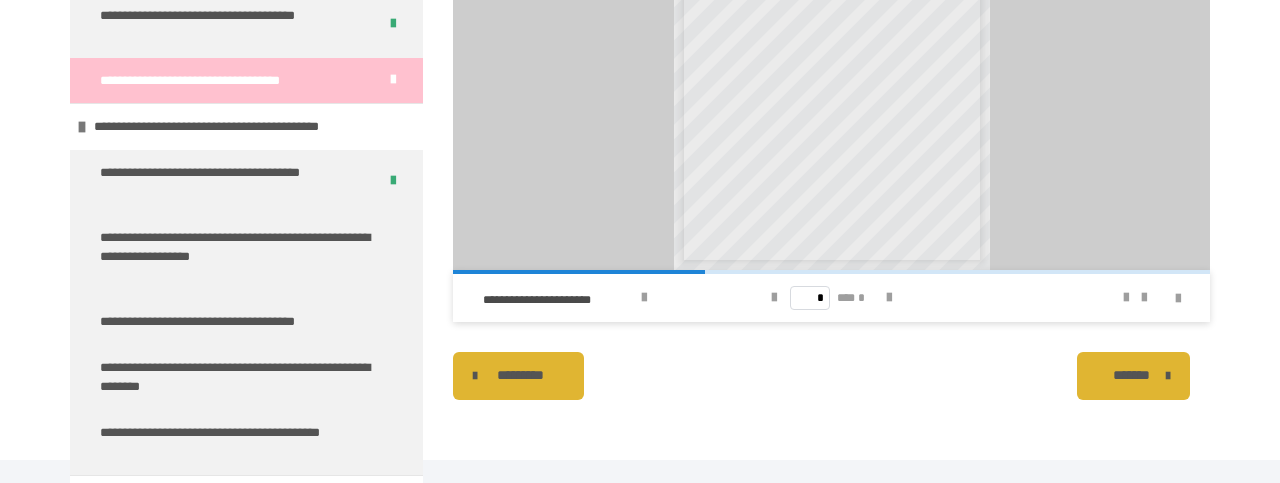 click on "*******" at bounding box center [1131, 375] 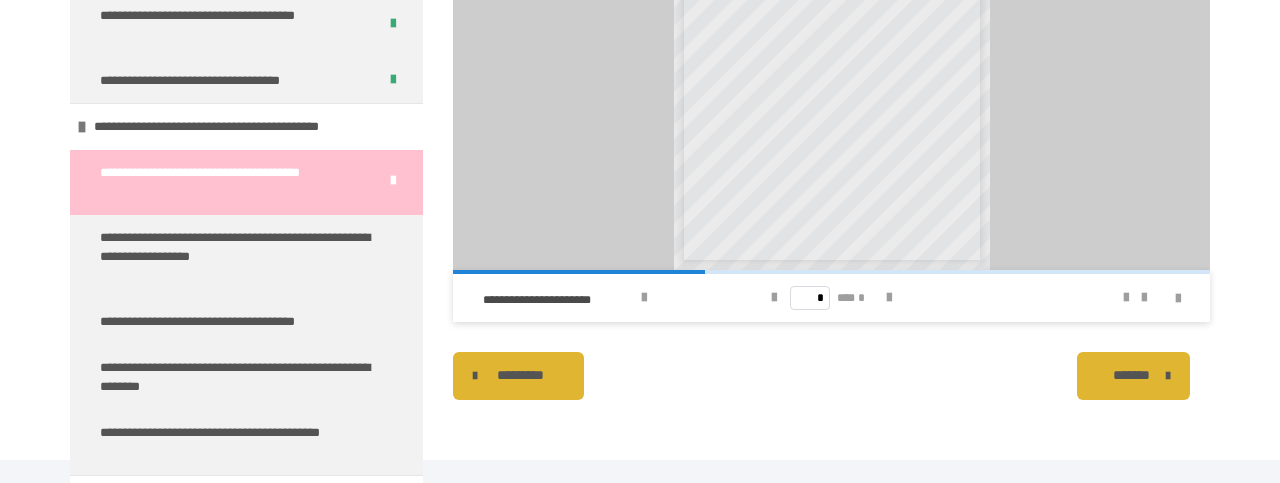 scroll, scrollTop: 503, scrollLeft: 0, axis: vertical 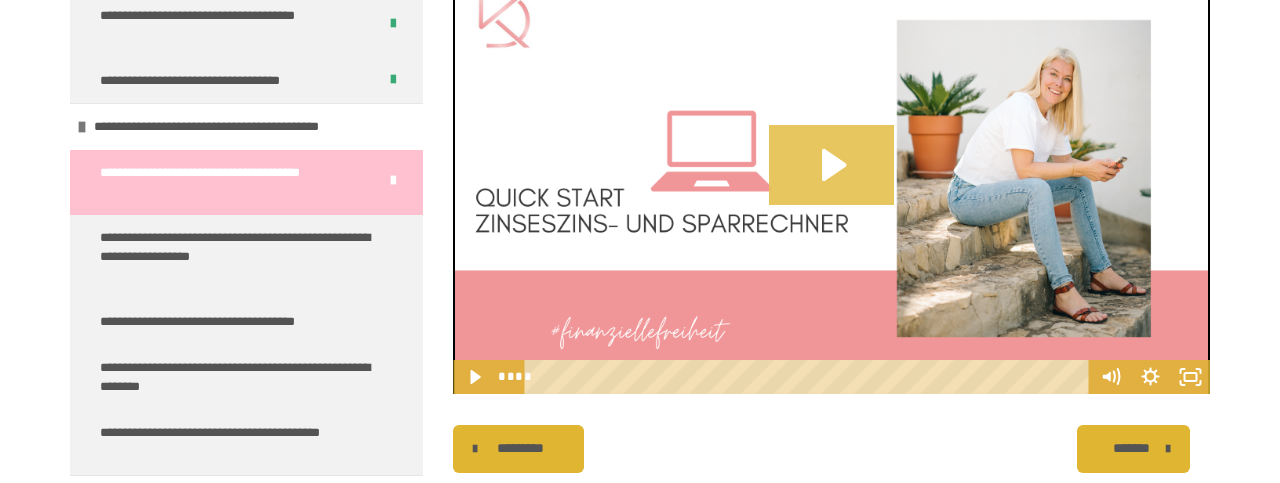 click 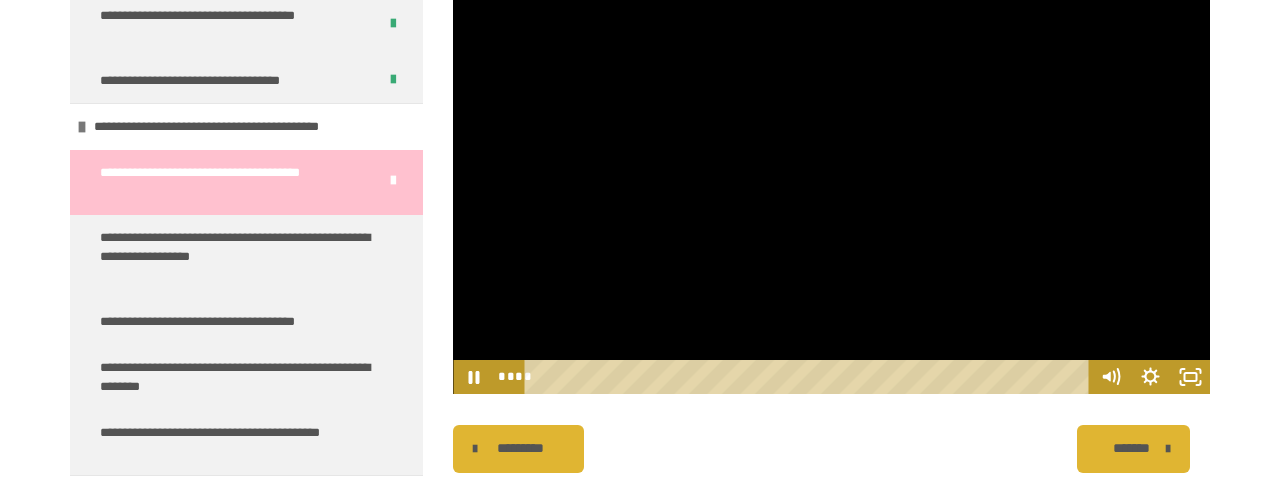 click on "**** ****" at bounding box center [791, 377] 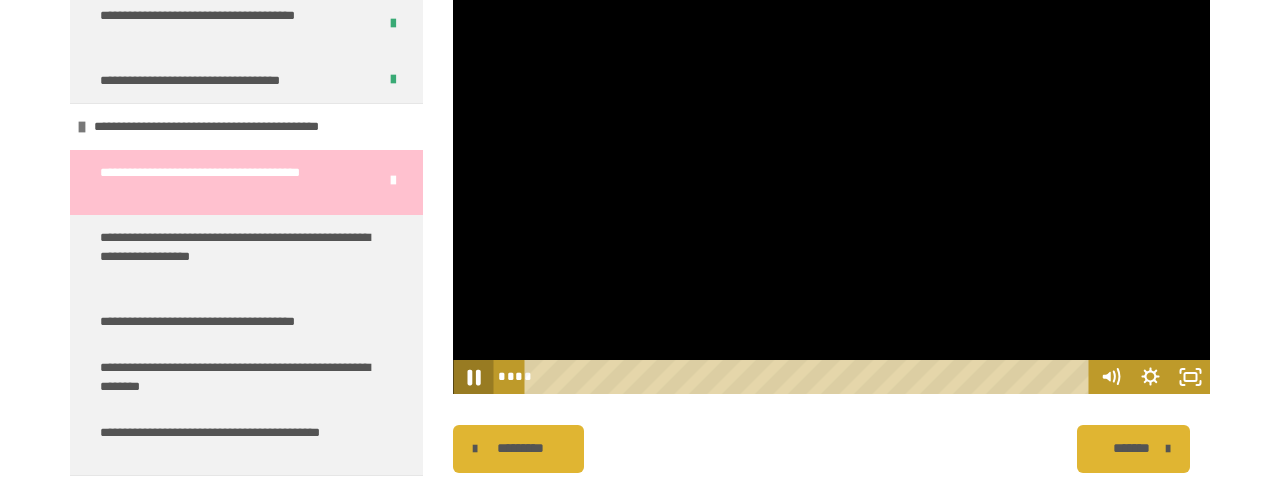 click 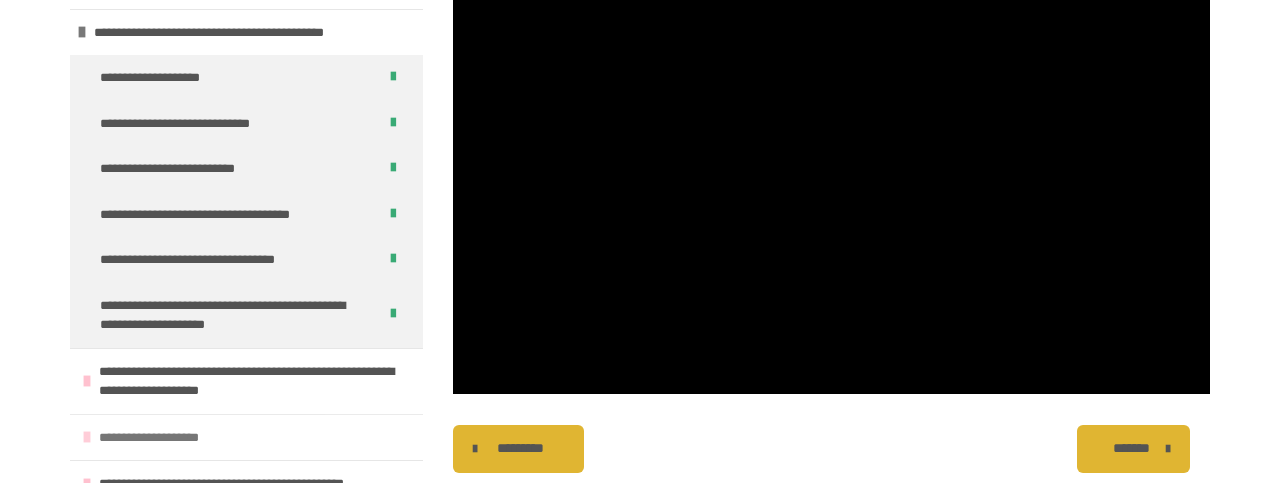 scroll, scrollTop: 0, scrollLeft: 0, axis: both 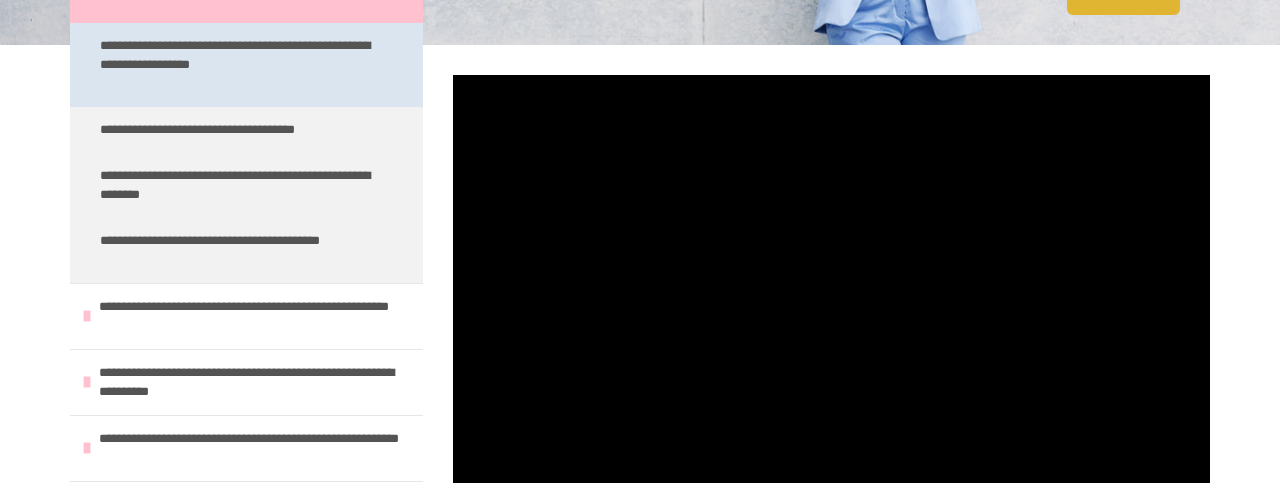 click on "**********" at bounding box center (238, 65) 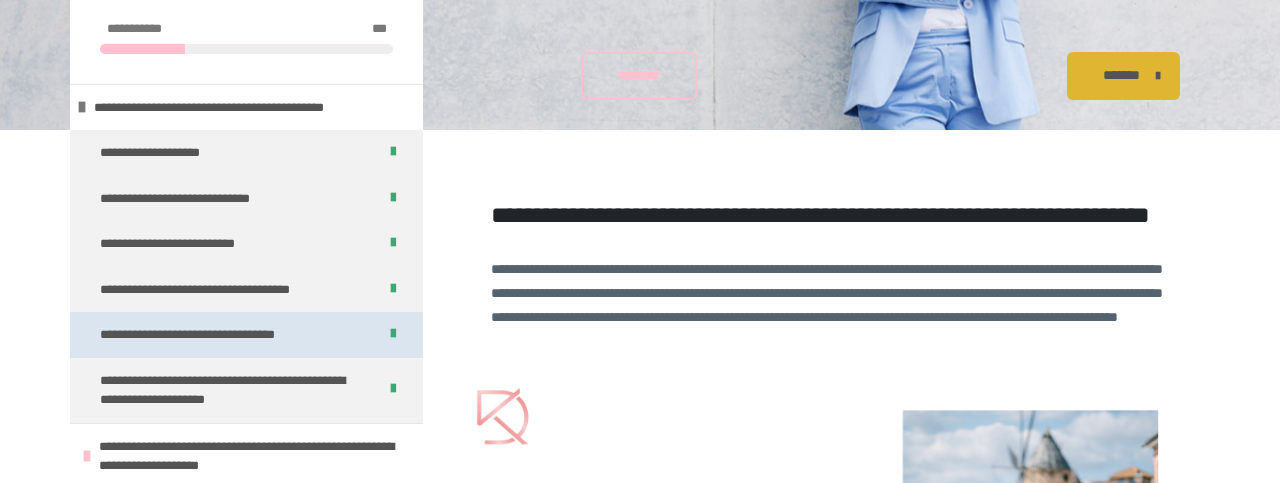 scroll, scrollTop: 0, scrollLeft: 0, axis: both 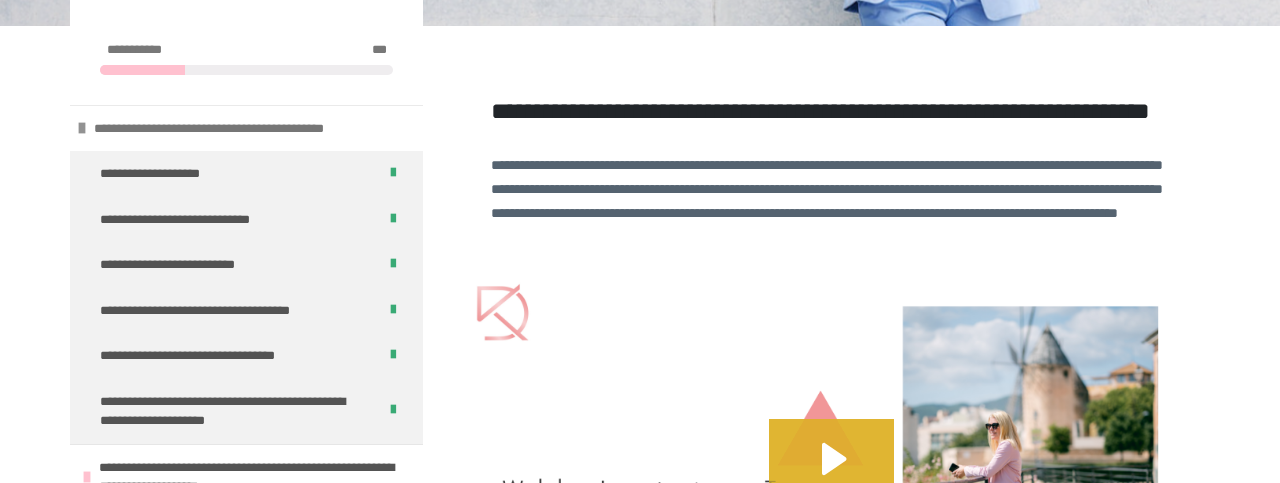 click at bounding box center [82, 128] 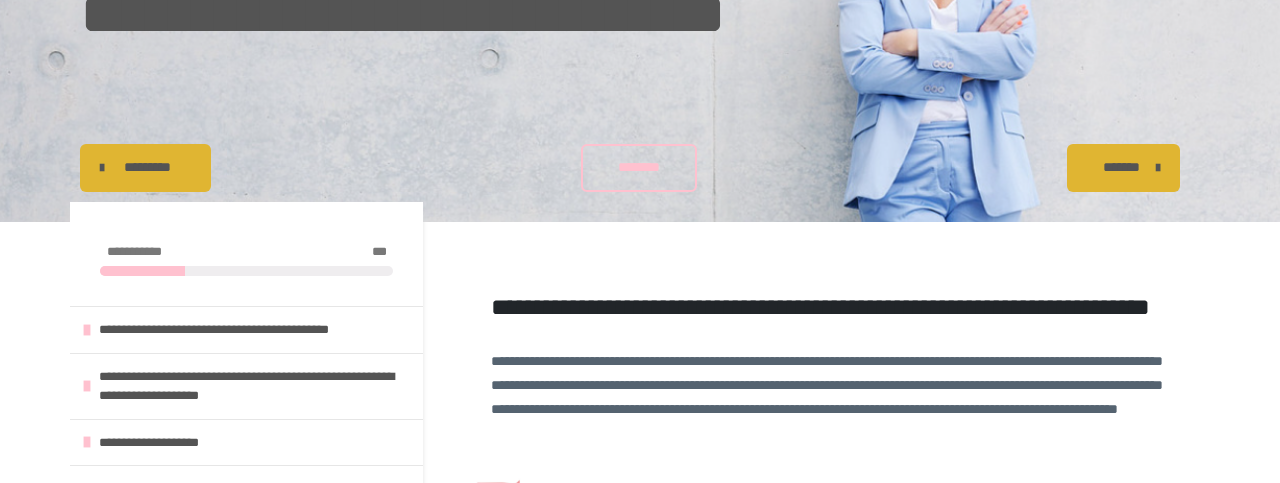 scroll, scrollTop: 478, scrollLeft: 0, axis: vertical 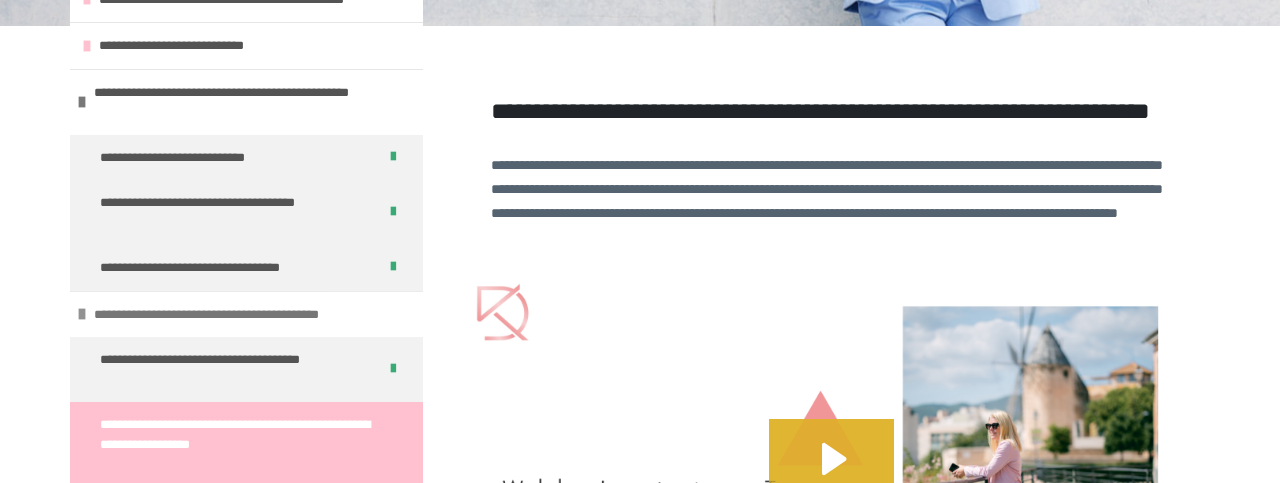 click on "**********" at bounding box center (250, 315) 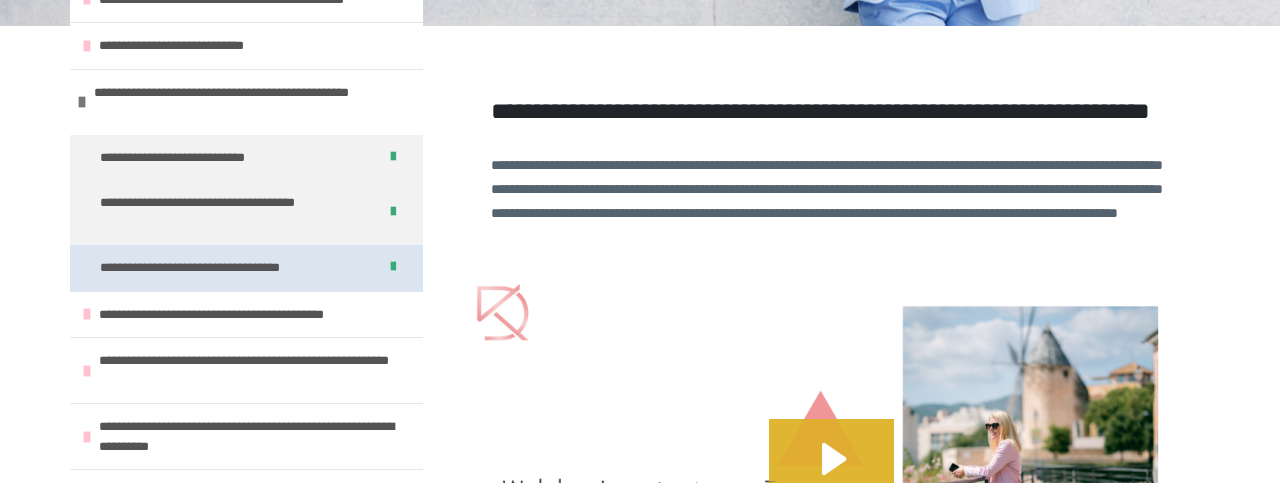 click on "**********" at bounding box center [224, 268] 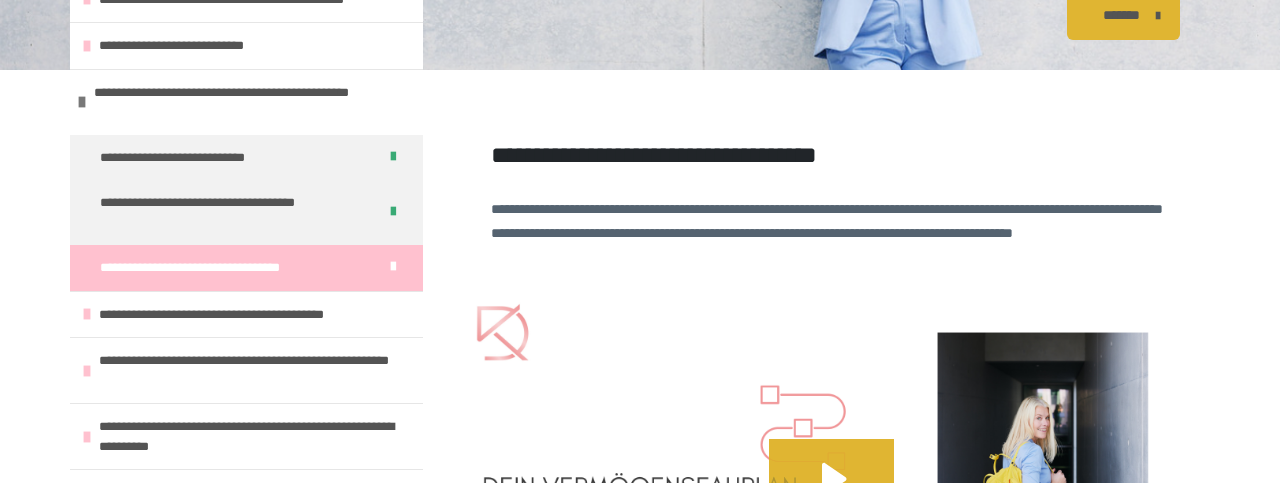 scroll, scrollTop: 576, scrollLeft: 0, axis: vertical 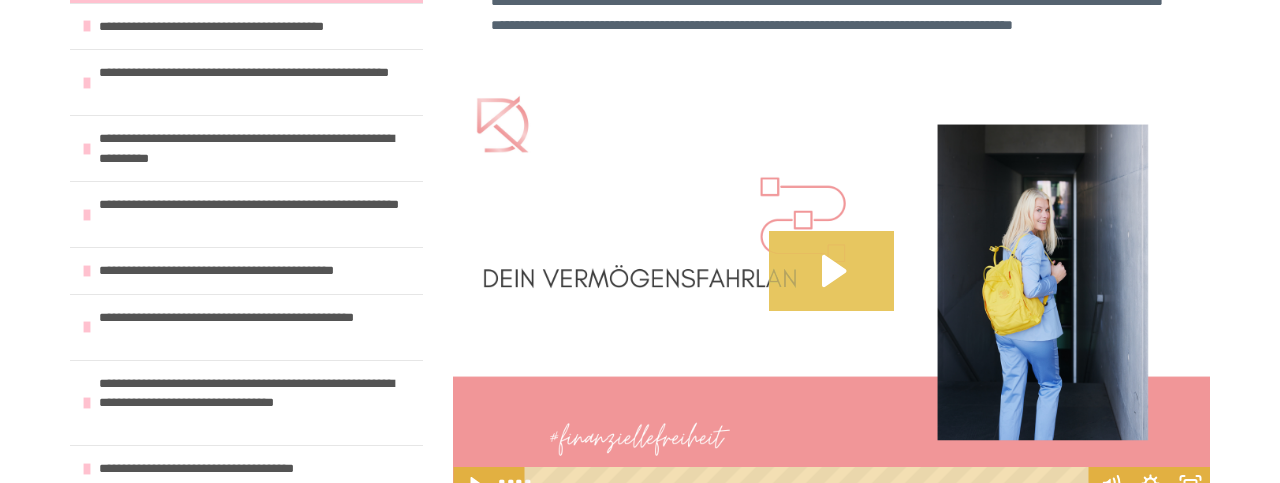 click 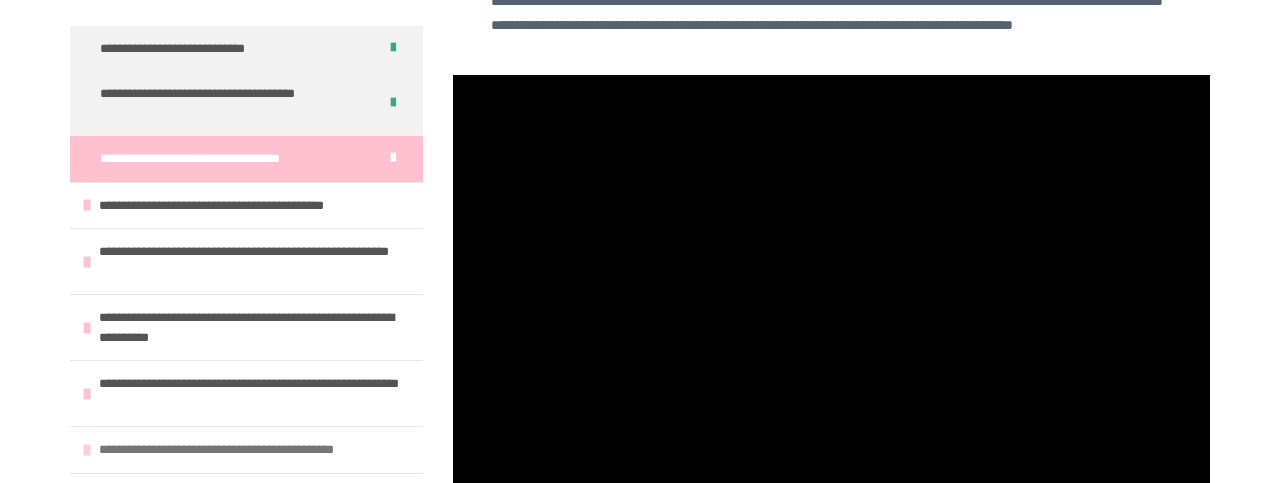 scroll, scrollTop: 384, scrollLeft: 0, axis: vertical 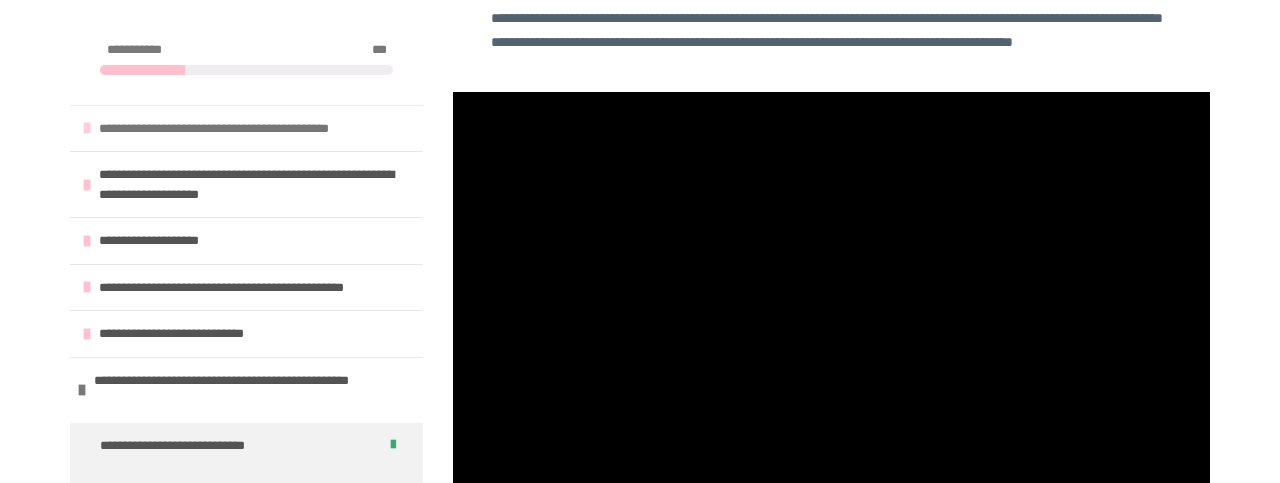 click on "**********" at bounding box center [252, 129] 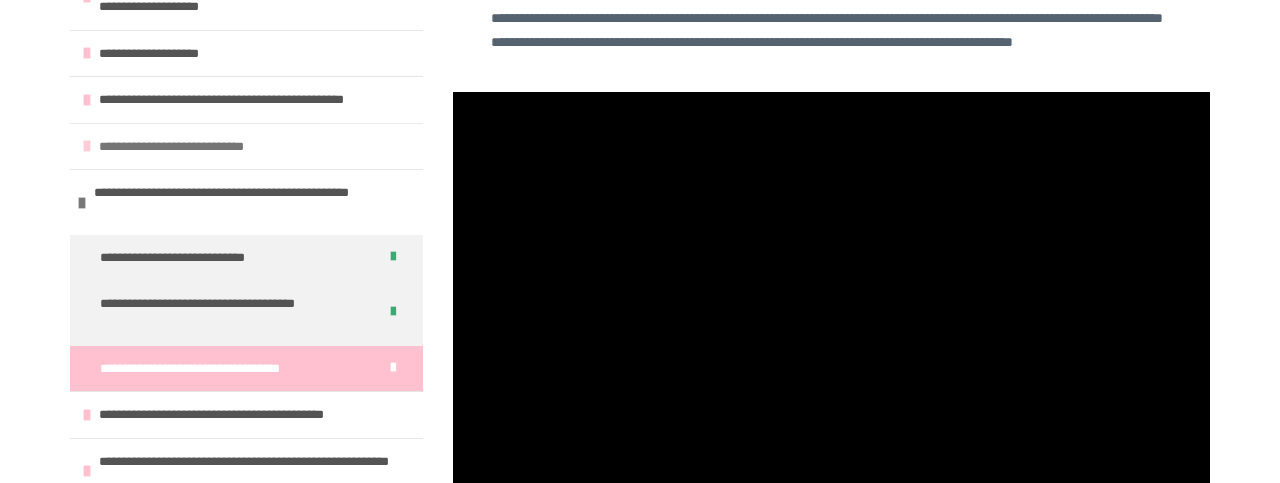 scroll, scrollTop: 576, scrollLeft: 0, axis: vertical 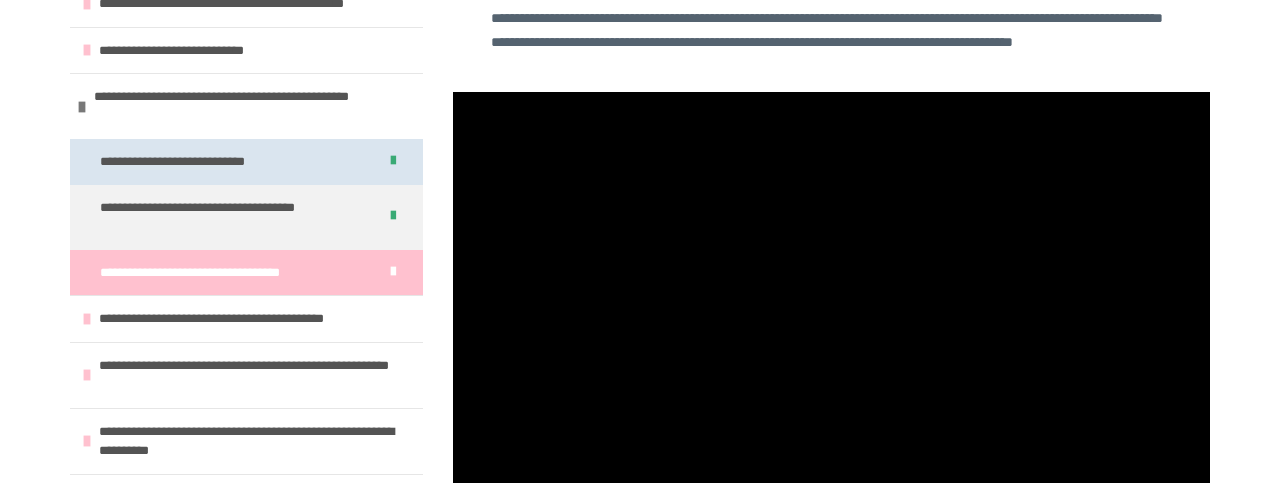 click at bounding box center [393, 161] 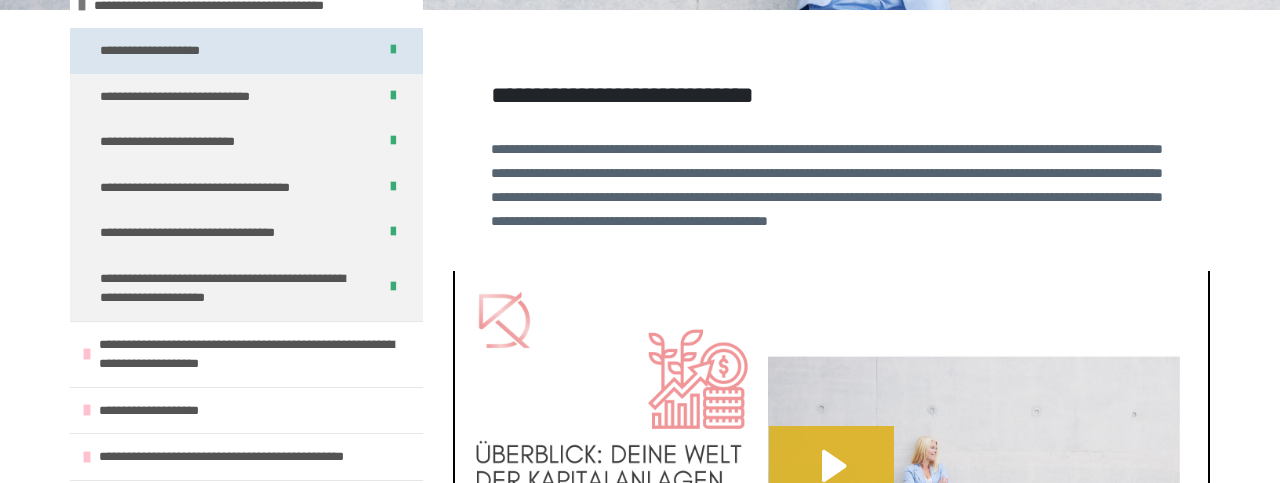 scroll, scrollTop: 0, scrollLeft: 0, axis: both 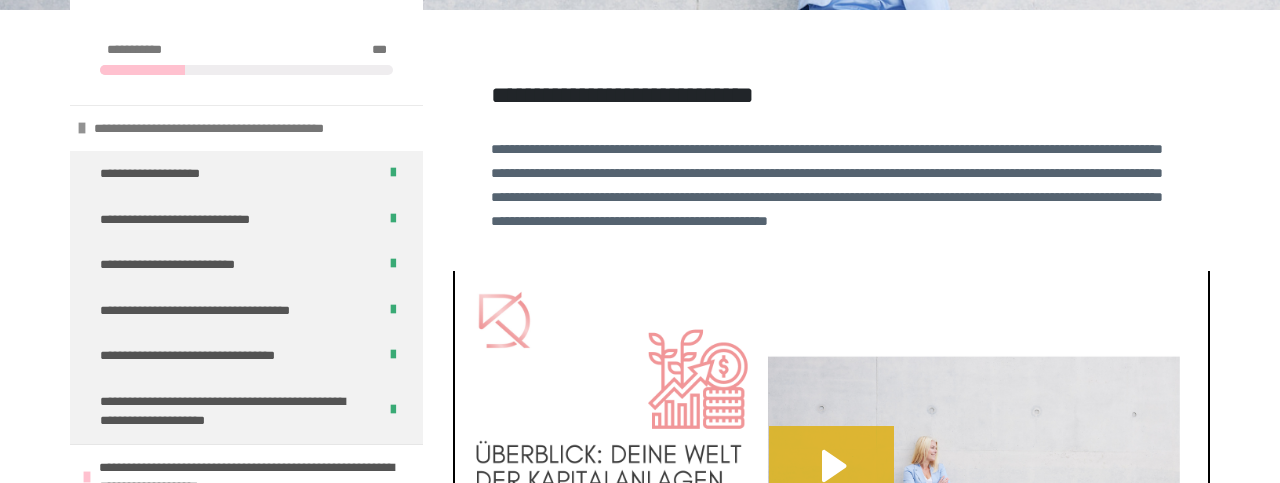 click at bounding box center (82, 128) 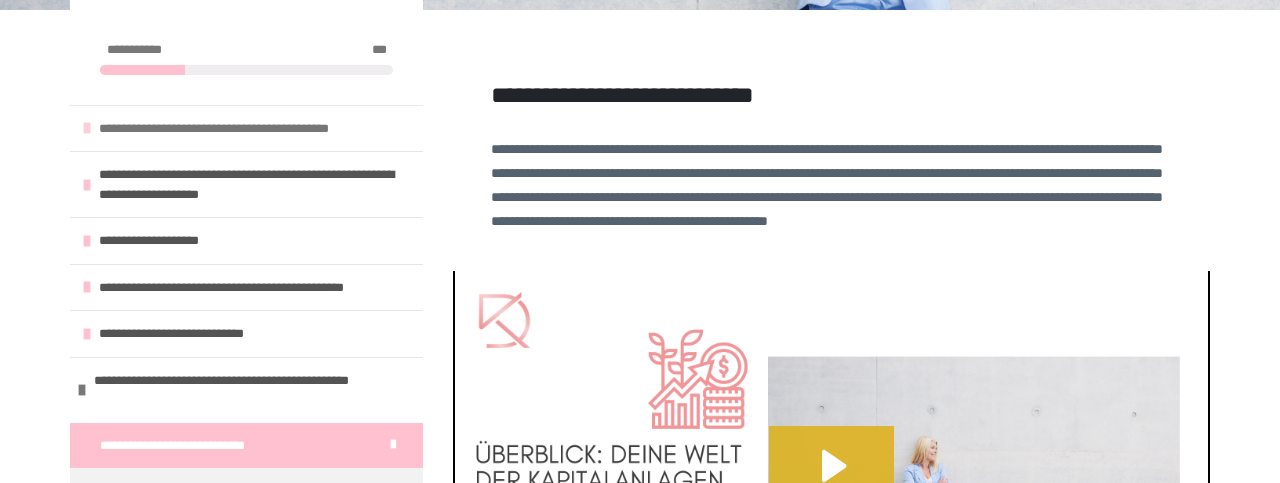 click on "**********" at bounding box center [252, 129] 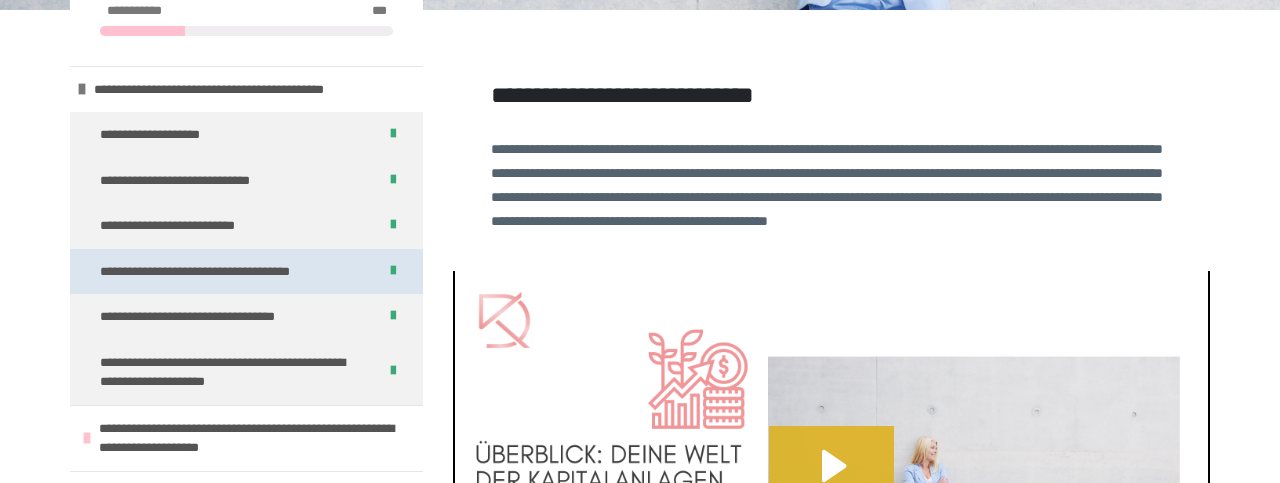 scroll, scrollTop: 0, scrollLeft: 0, axis: both 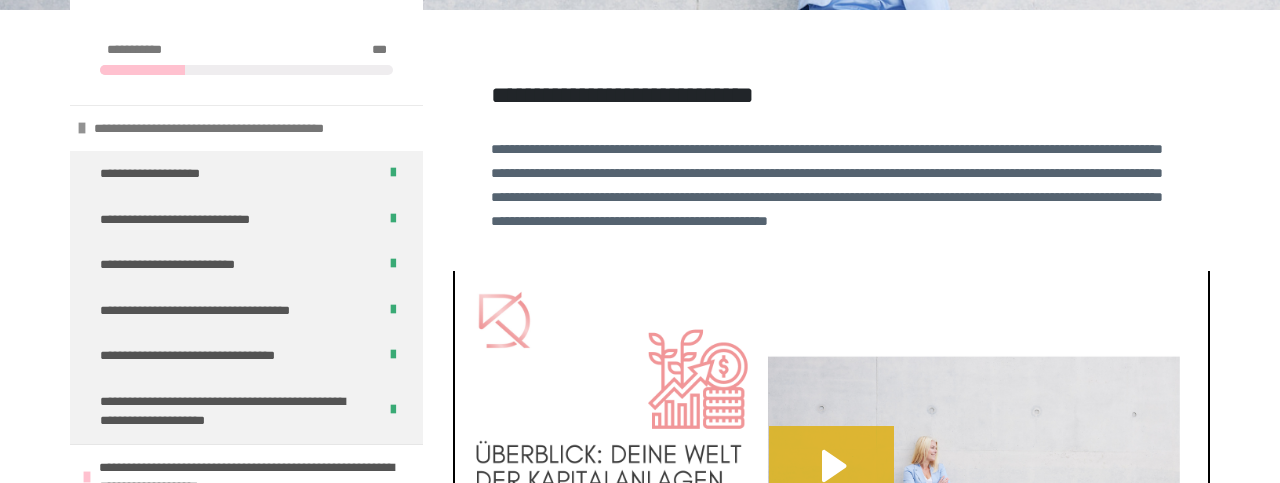 click at bounding box center [82, 128] 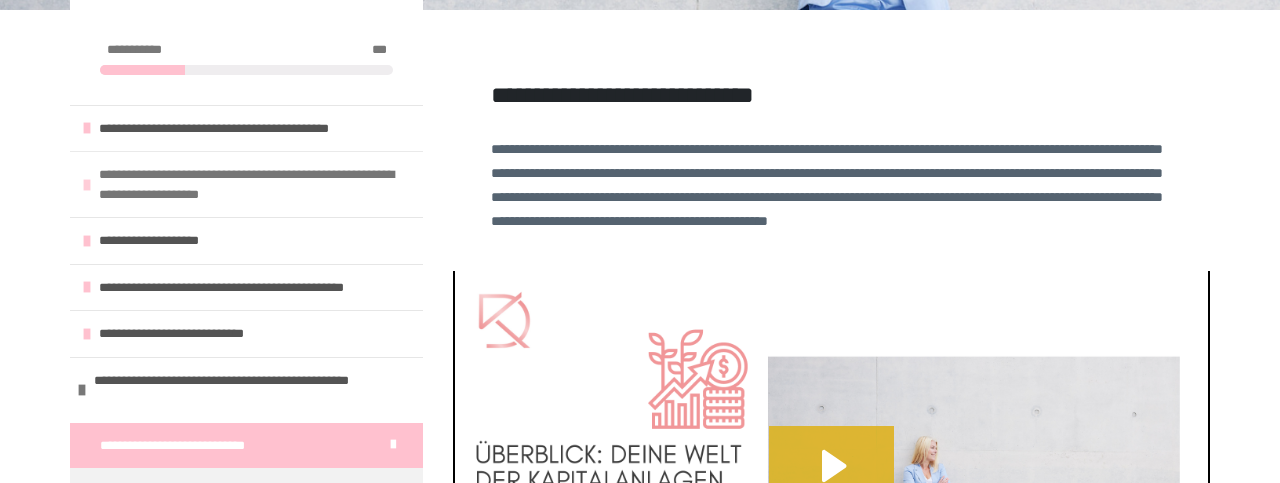 click at bounding box center (87, 185) 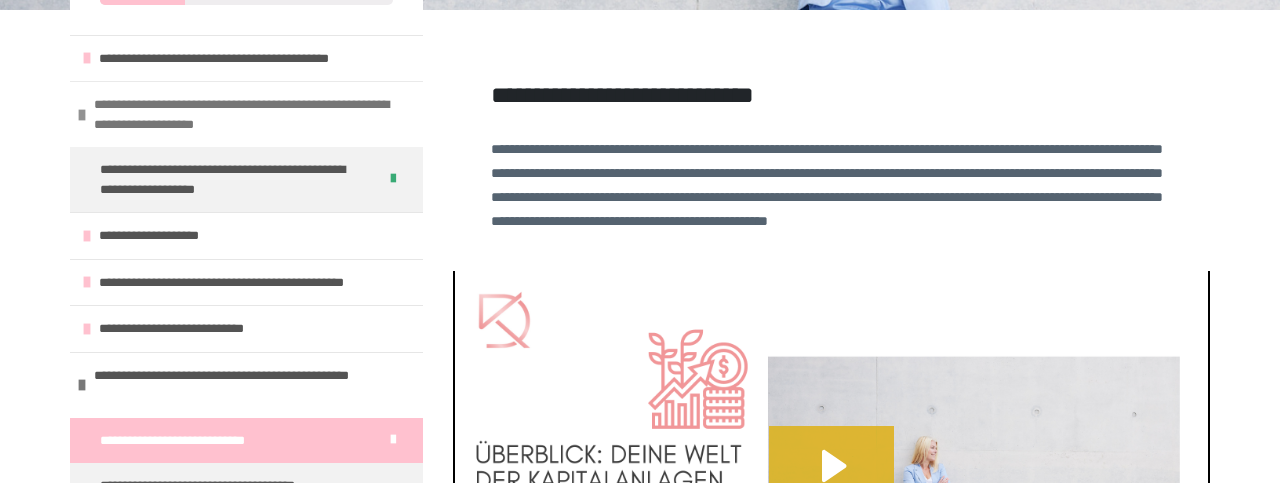 scroll, scrollTop: 96, scrollLeft: 0, axis: vertical 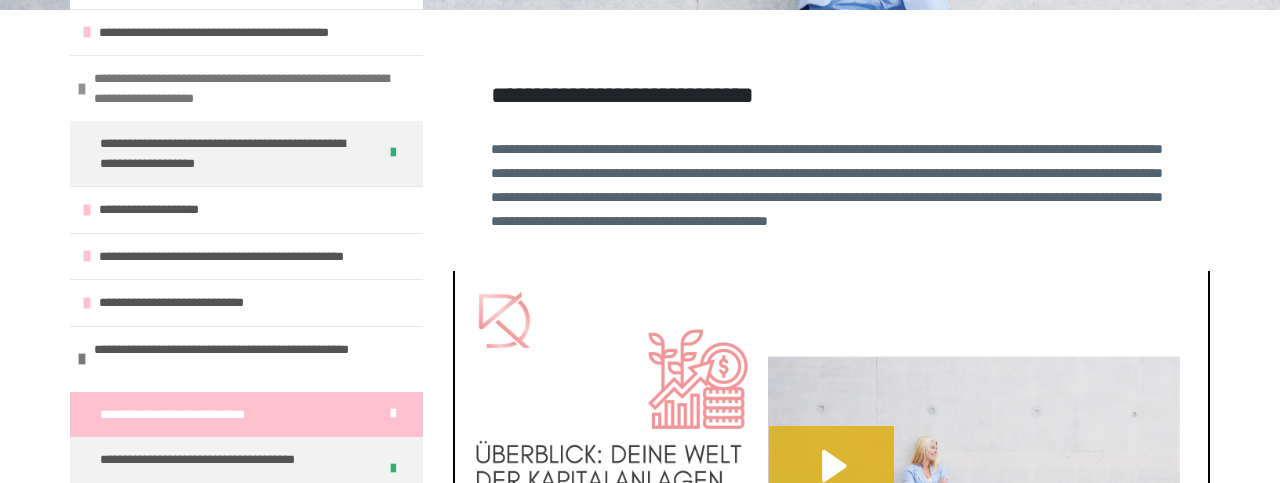 click at bounding box center [82, 89] 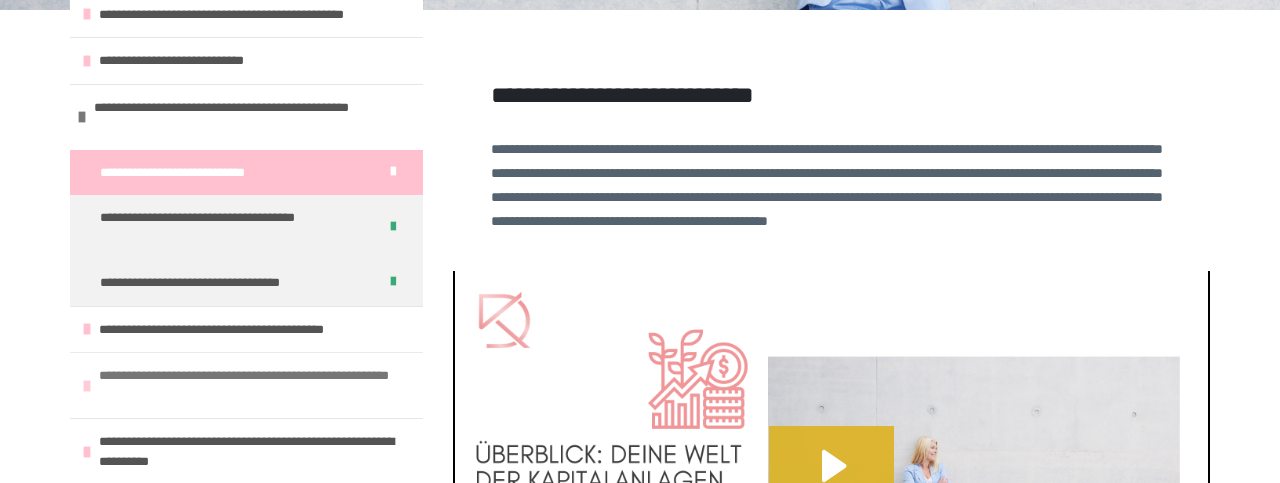 scroll, scrollTop: 288, scrollLeft: 0, axis: vertical 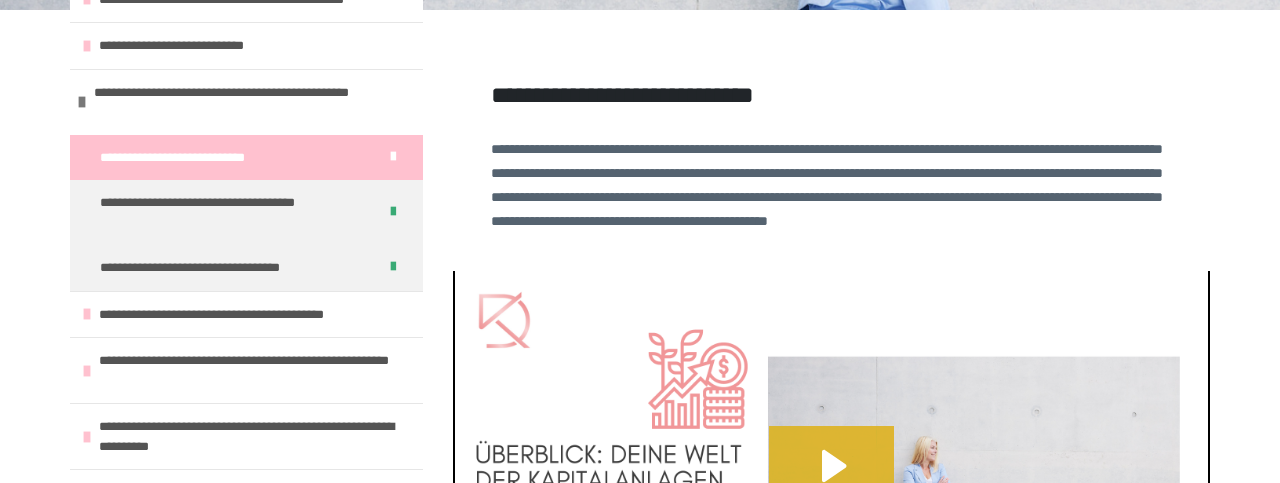 click at bounding box center [393, 157] 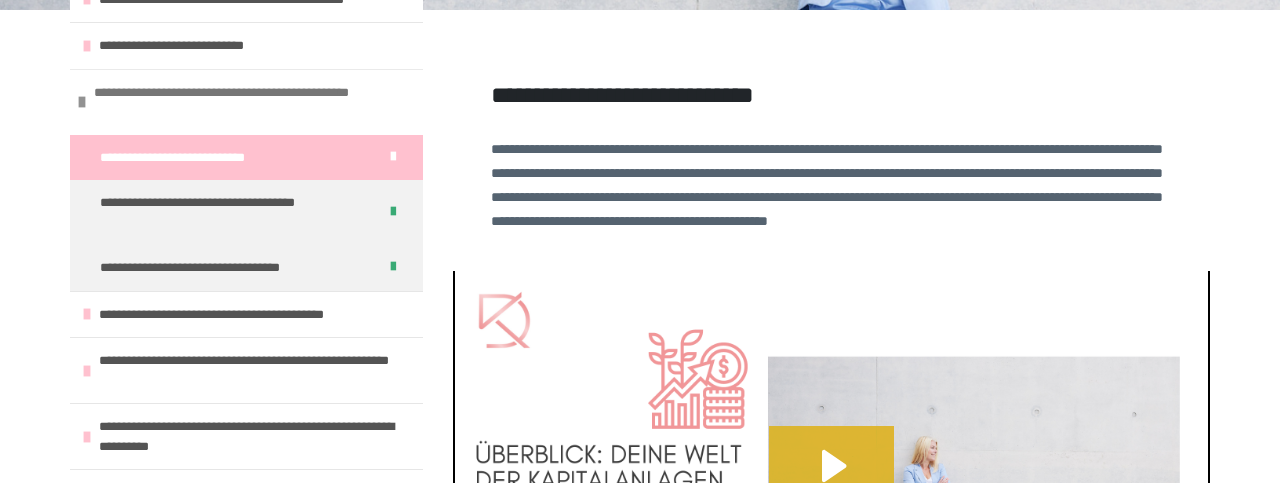 click at bounding box center [82, 102] 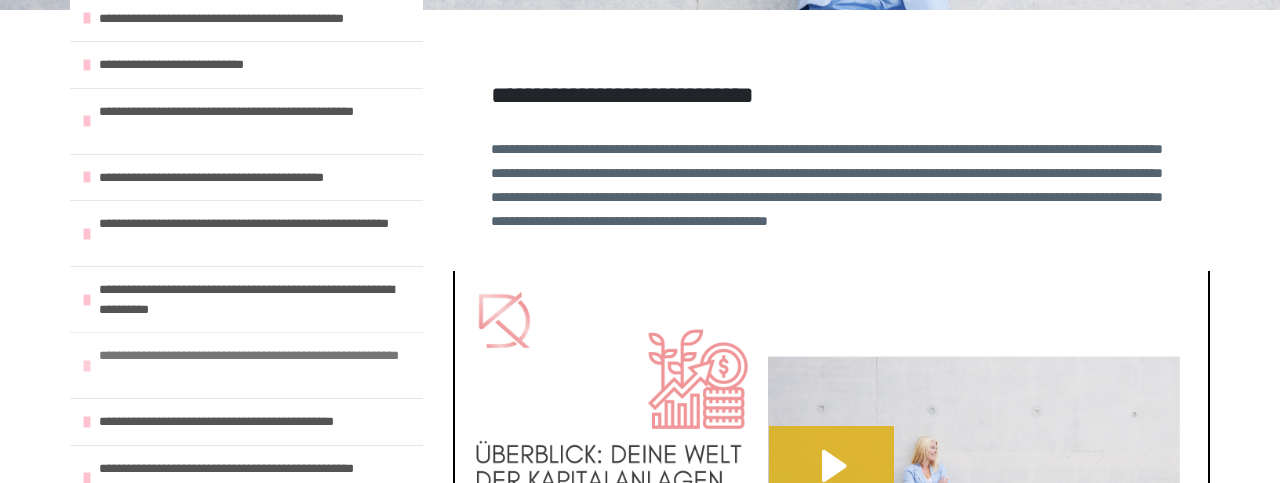 scroll, scrollTop: 288, scrollLeft: 0, axis: vertical 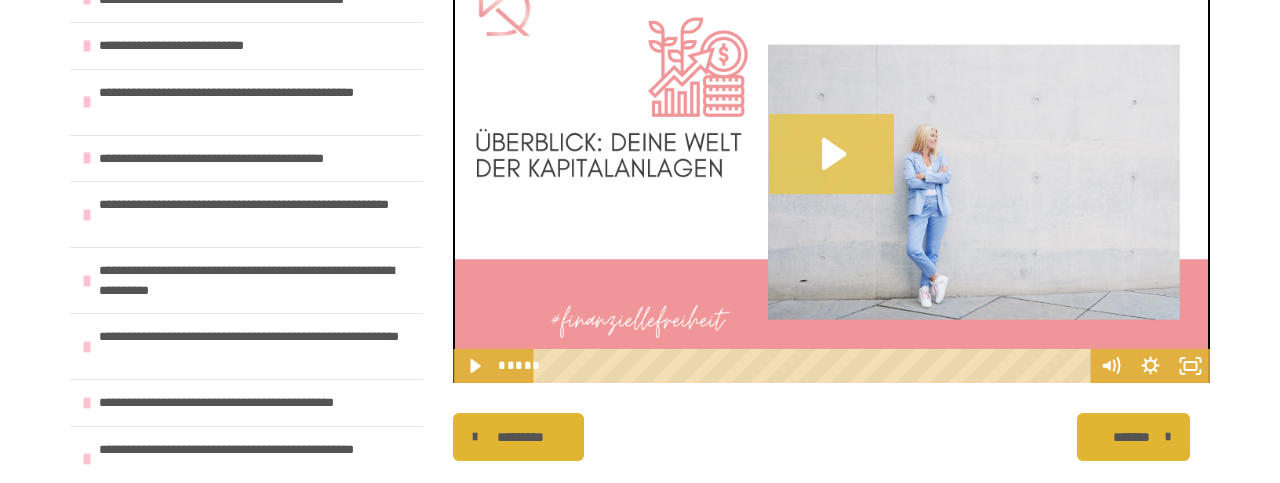 click 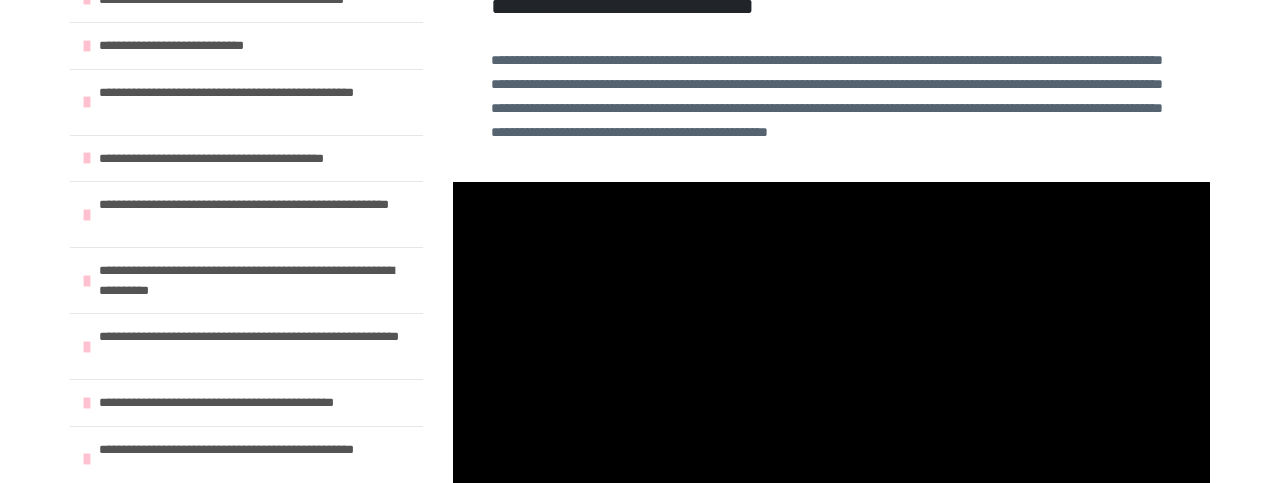 scroll, scrollTop: 520, scrollLeft: 0, axis: vertical 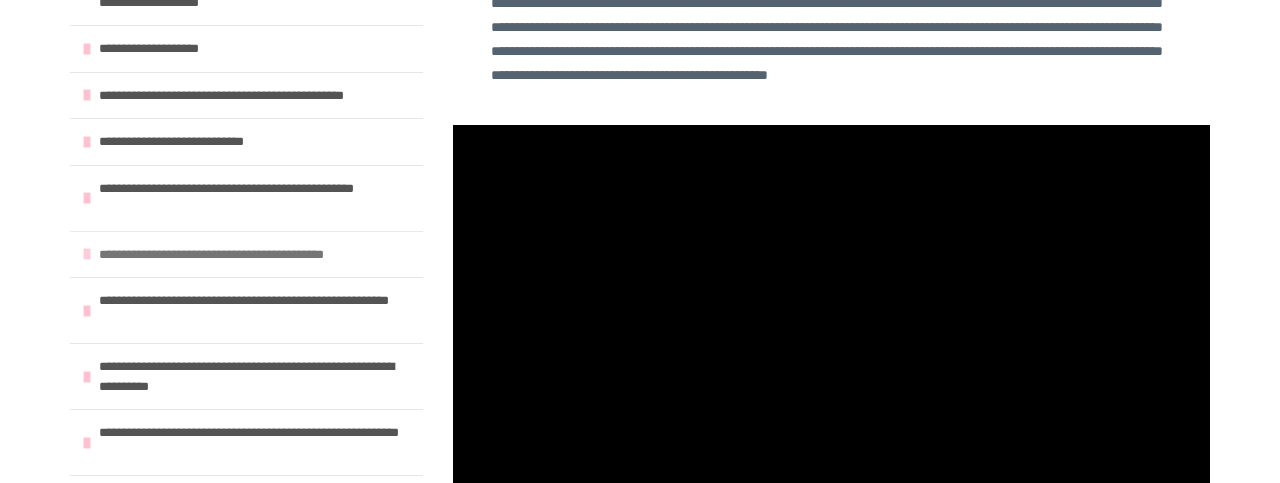 click on "**********" at bounding box center (255, 255) 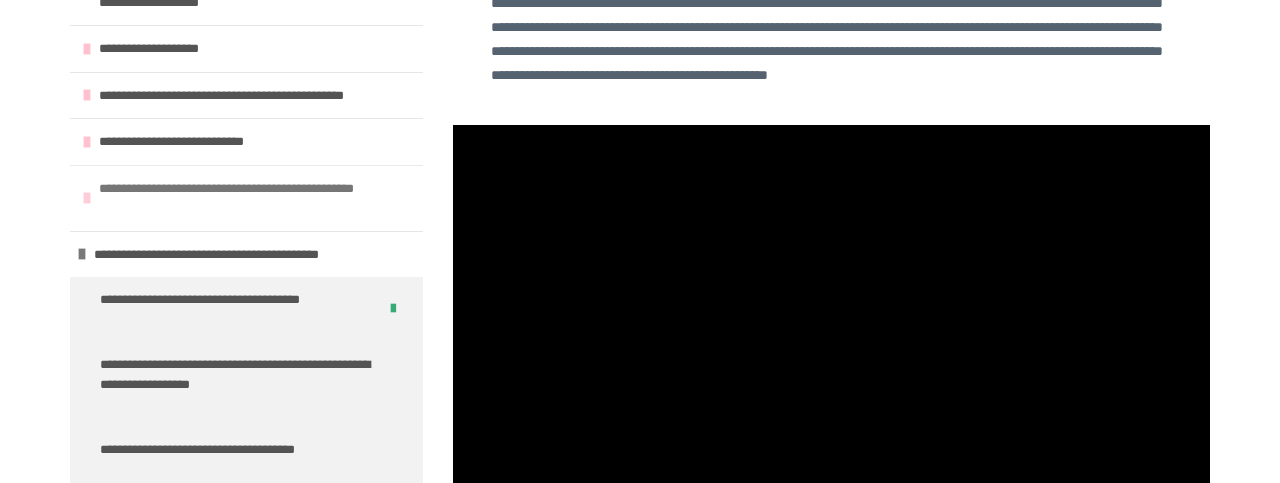click at bounding box center (87, 198) 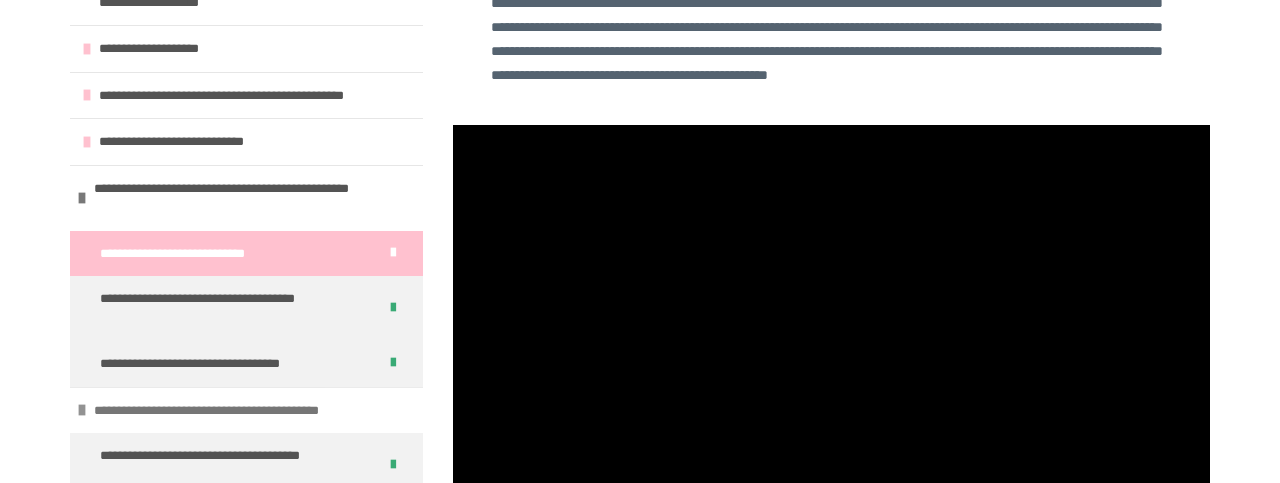 click on "**********" at bounding box center [250, 411] 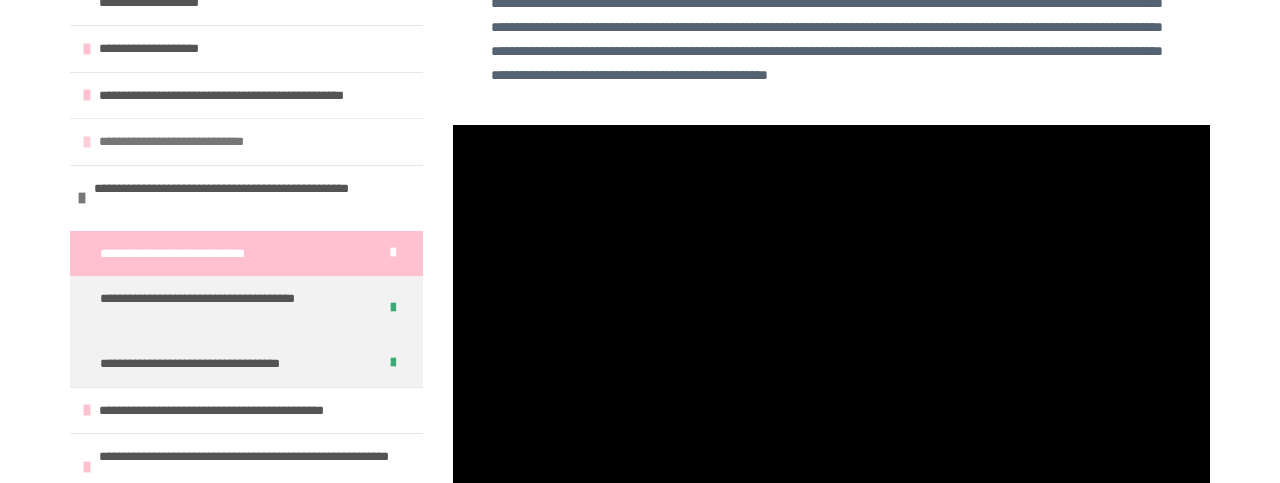 click on "**********" at bounding box center (194, 142) 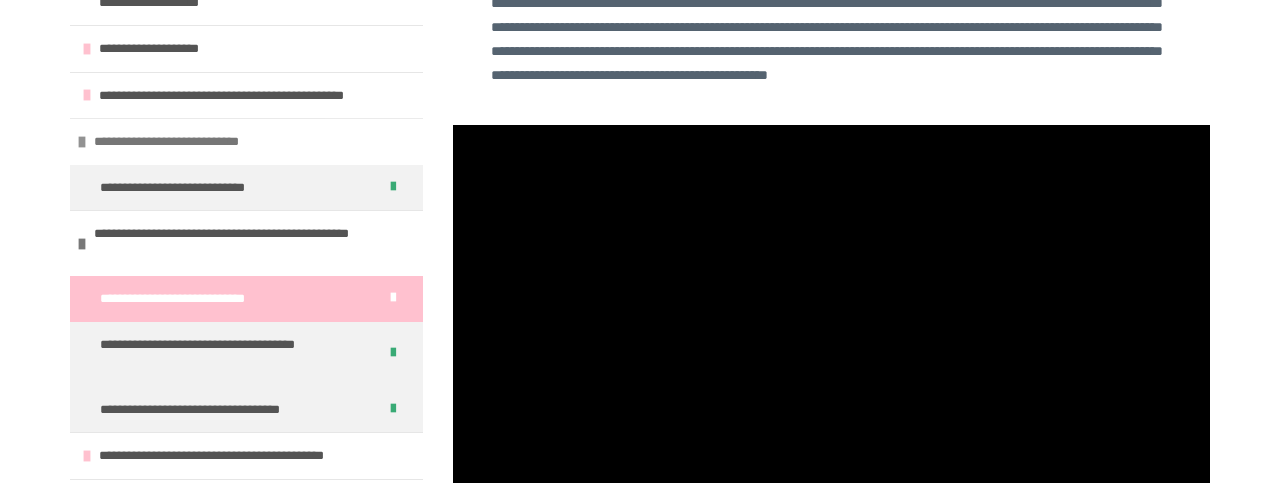 click on "**********" at bounding box center (189, 142) 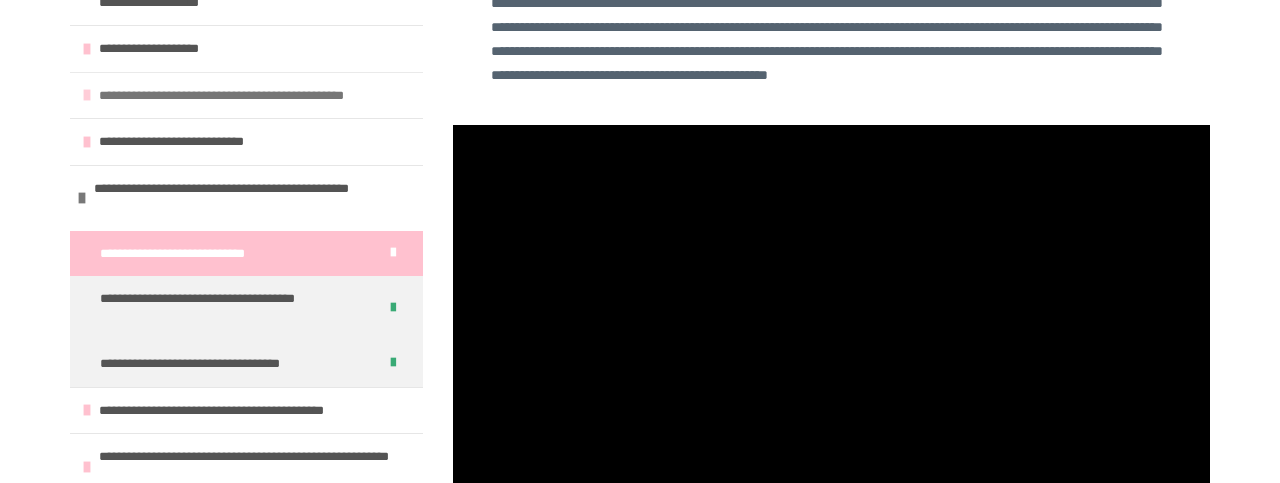 click on "**********" at bounding box center (246, 95) 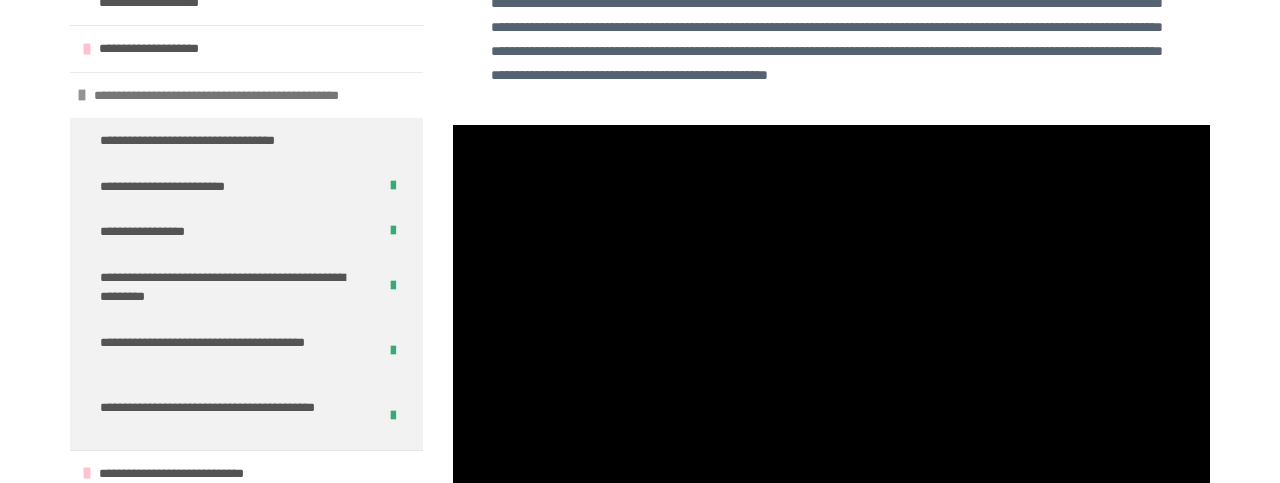 click on "**********" at bounding box center (246, 95) 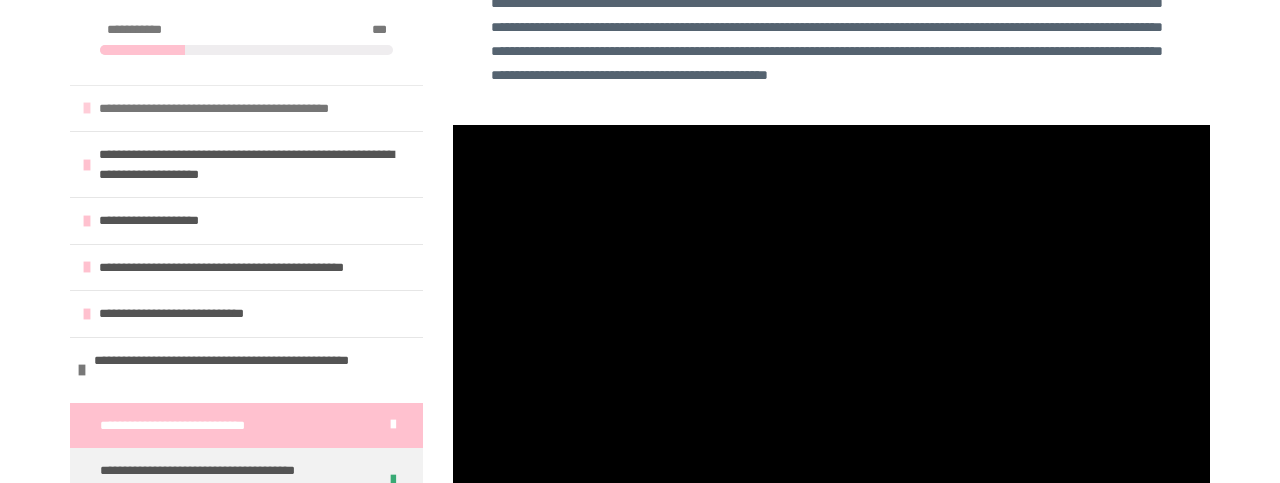 scroll, scrollTop: 0, scrollLeft: 0, axis: both 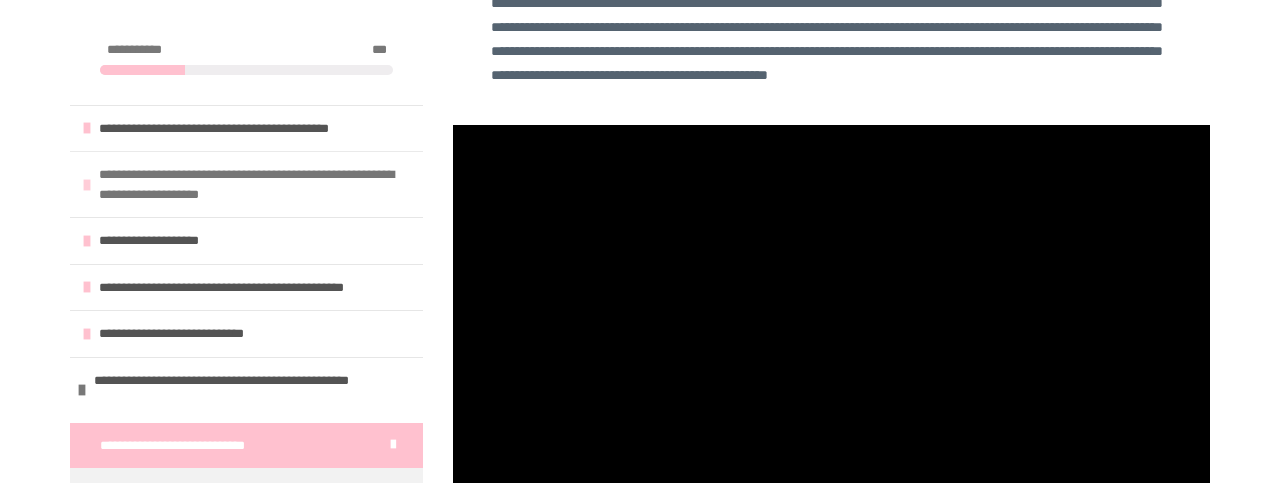 click at bounding box center [87, 185] 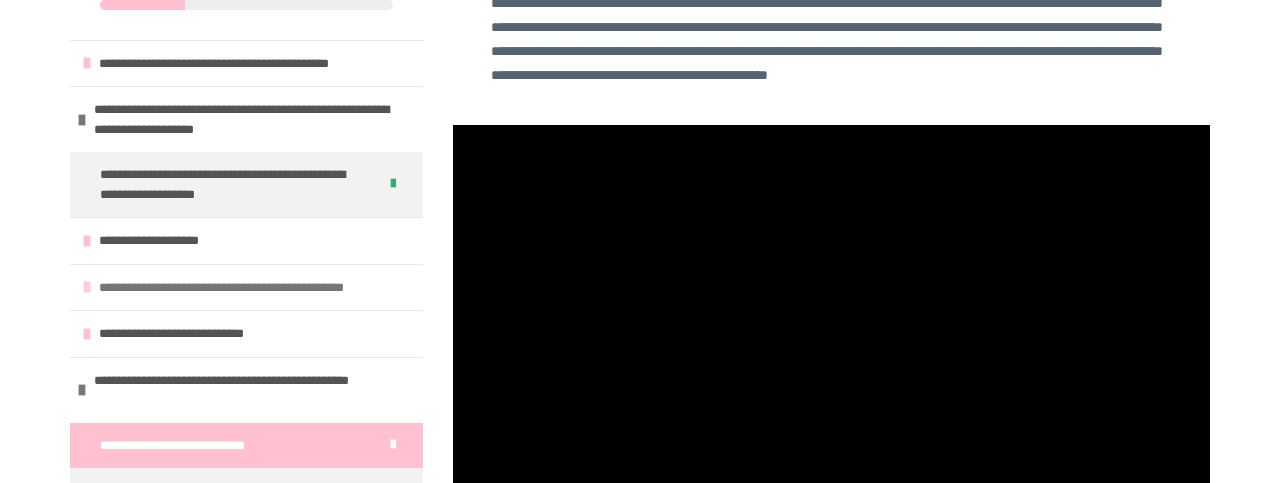 scroll, scrollTop: 96, scrollLeft: 0, axis: vertical 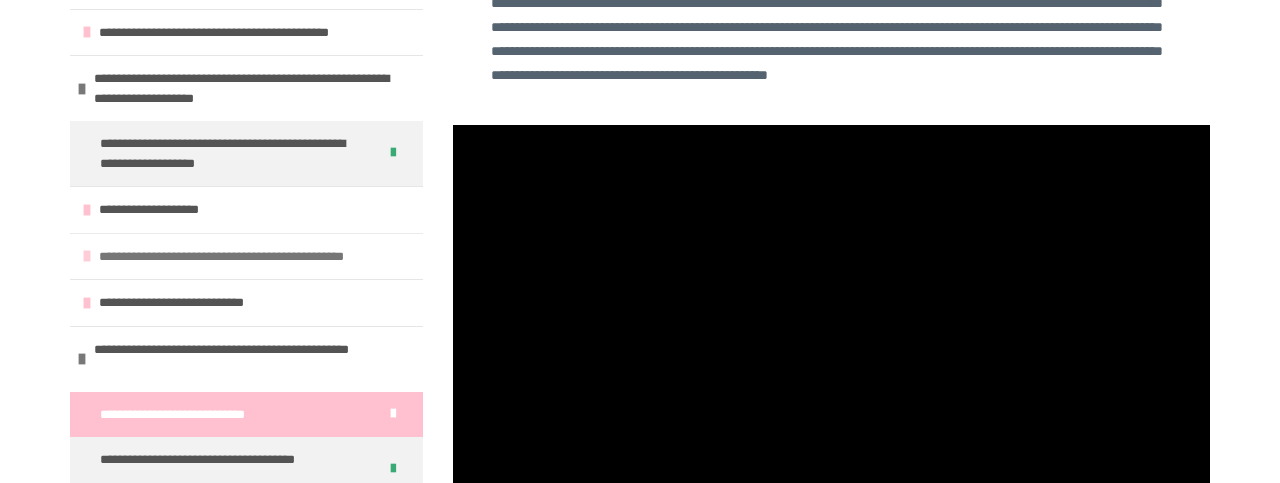 click on "**********" at bounding box center (246, 256) 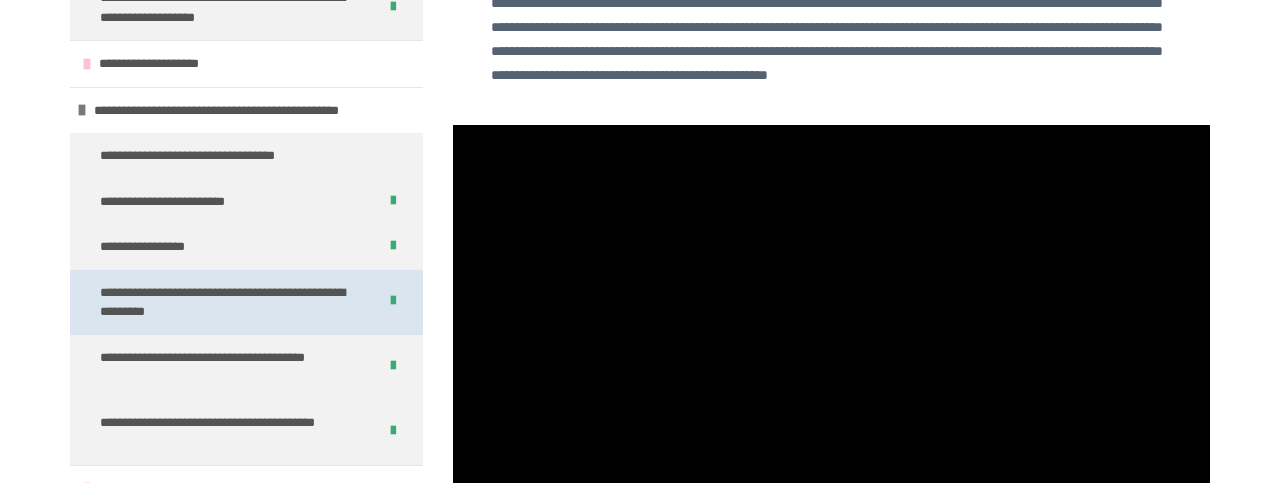 scroll, scrollTop: 288, scrollLeft: 0, axis: vertical 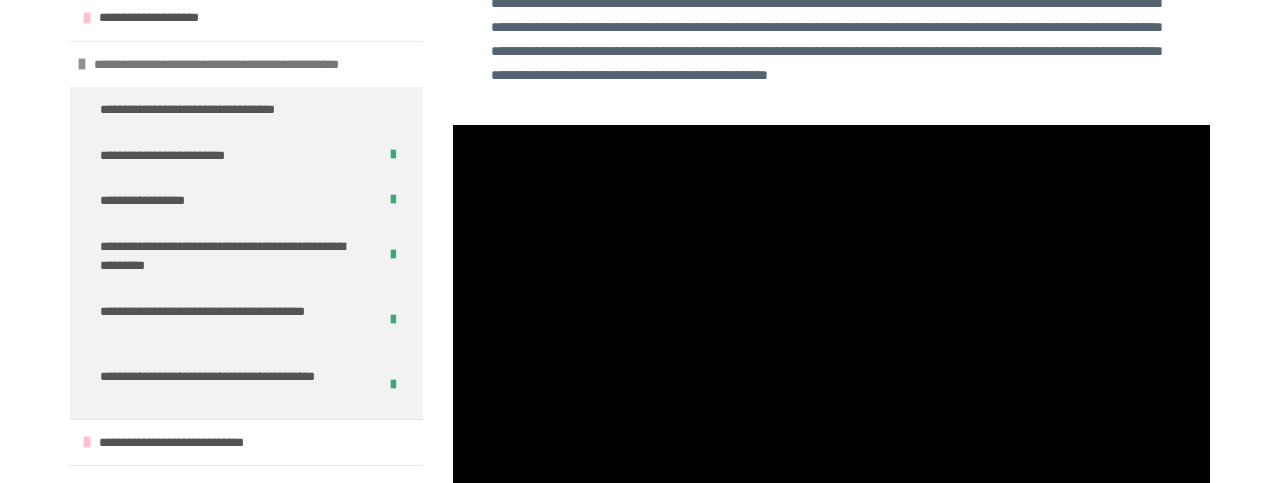 click at bounding box center [82, 64] 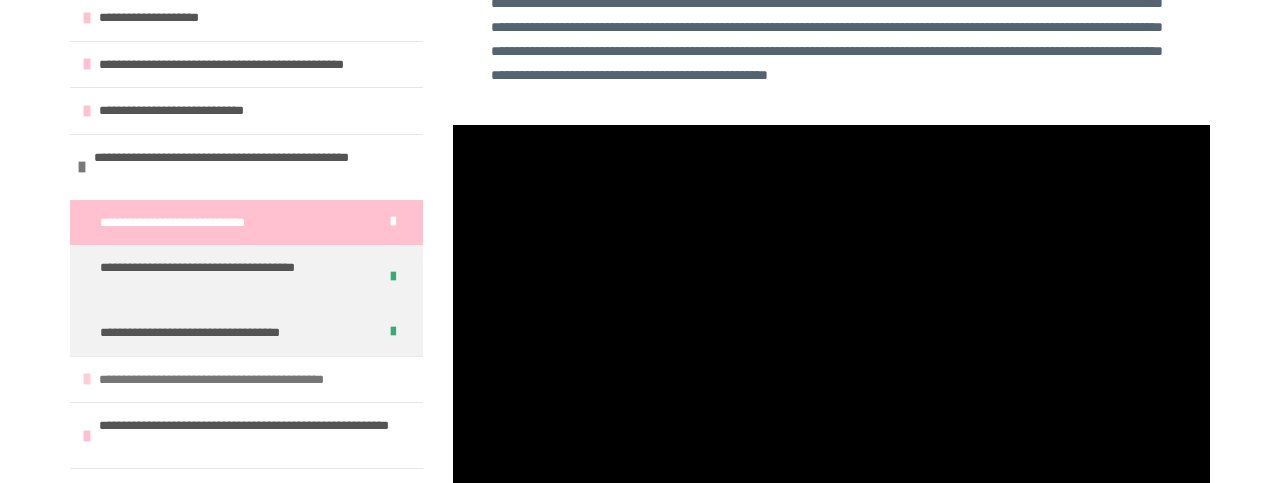 click on "**********" at bounding box center (255, 380) 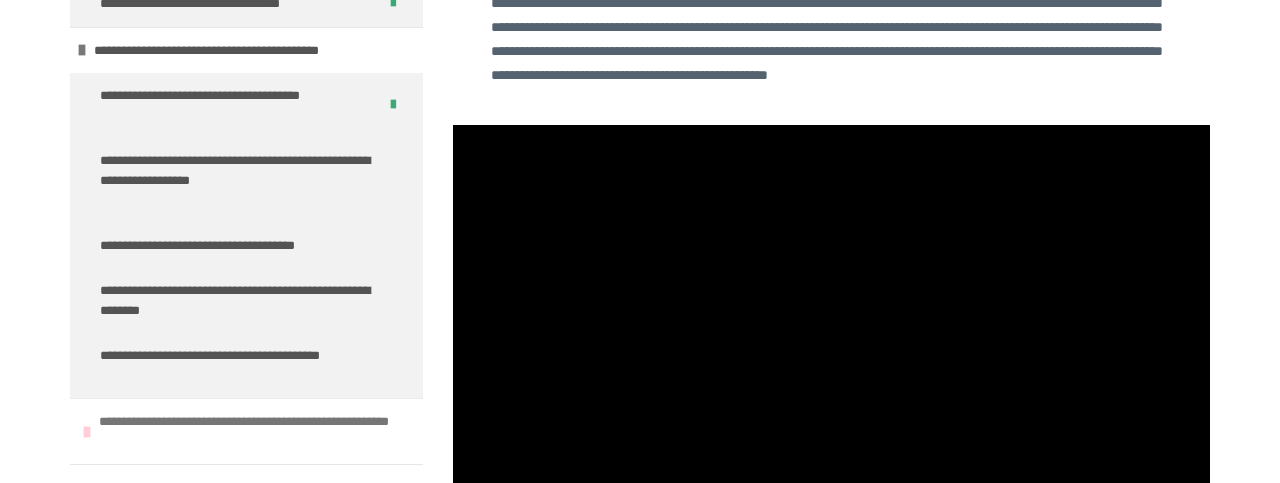 scroll, scrollTop: 576, scrollLeft: 0, axis: vertical 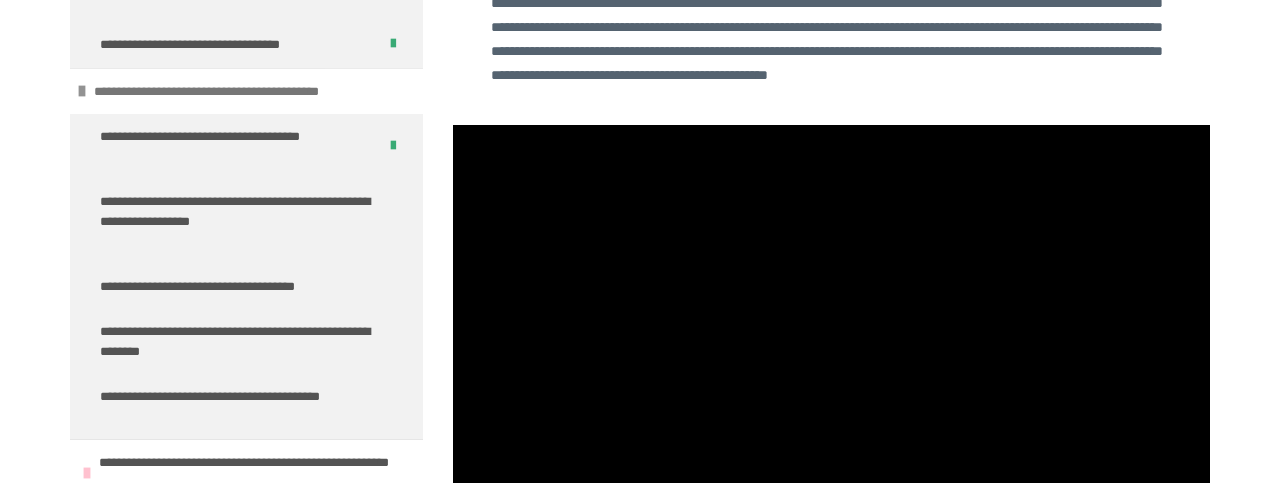 click at bounding box center (82, 91) 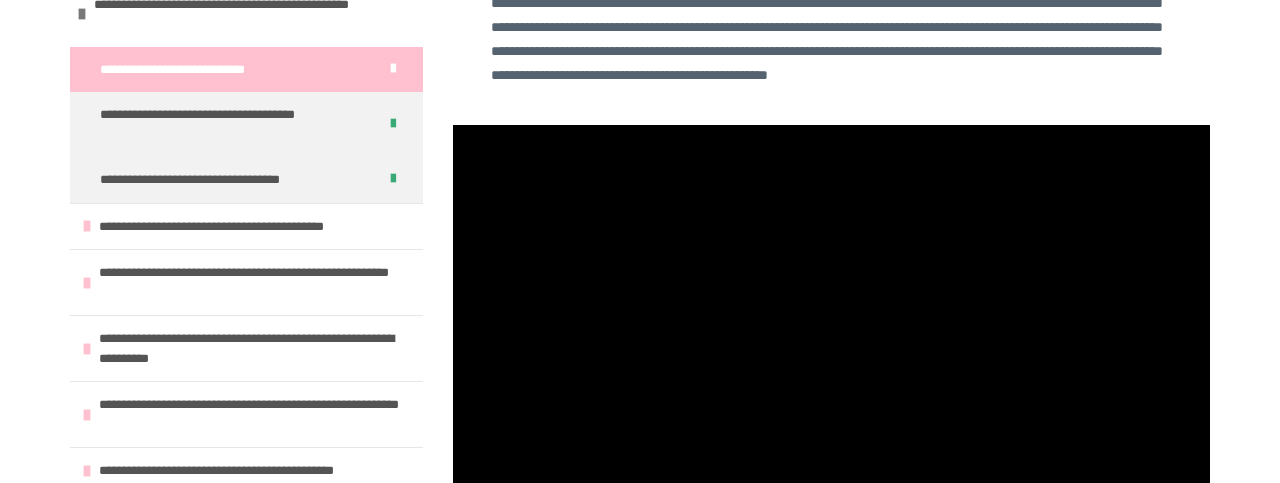 scroll, scrollTop: 384, scrollLeft: 0, axis: vertical 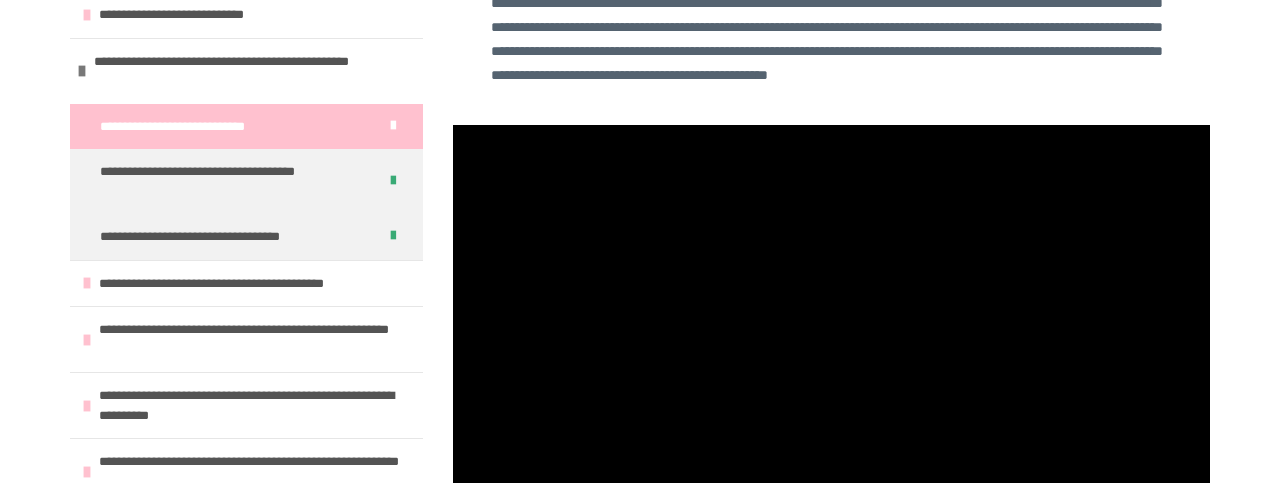 click at bounding box center (393, 126) 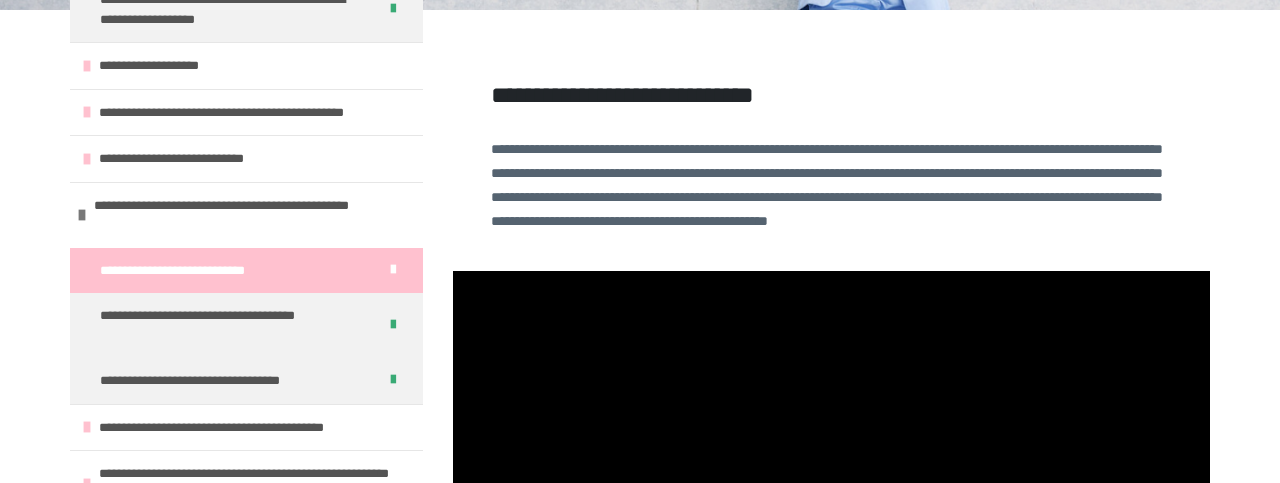 scroll, scrollTop: 0, scrollLeft: 0, axis: both 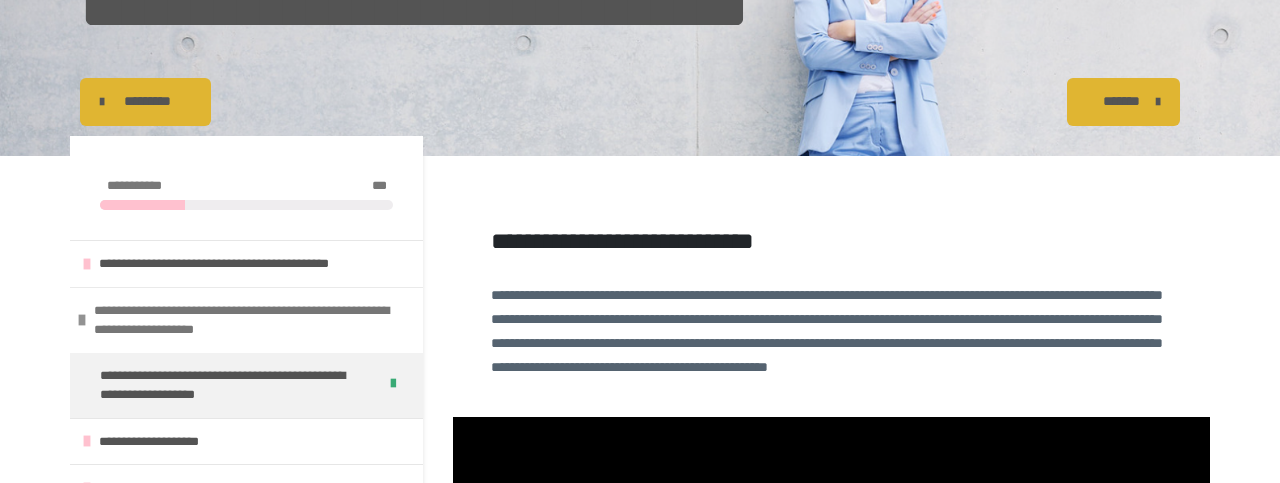 click at bounding box center [82, 320] 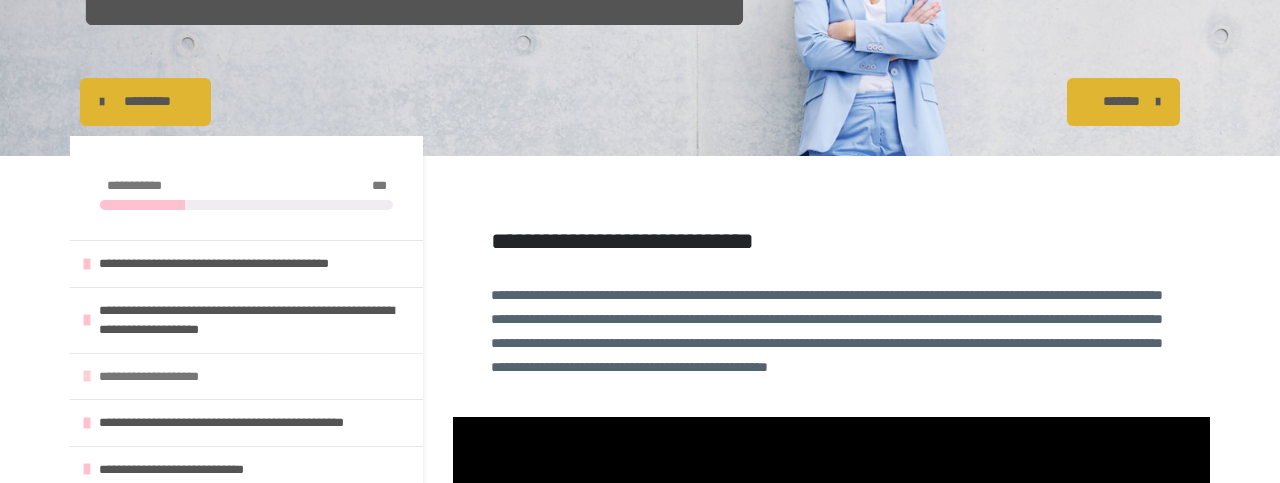 click at bounding box center [87, 376] 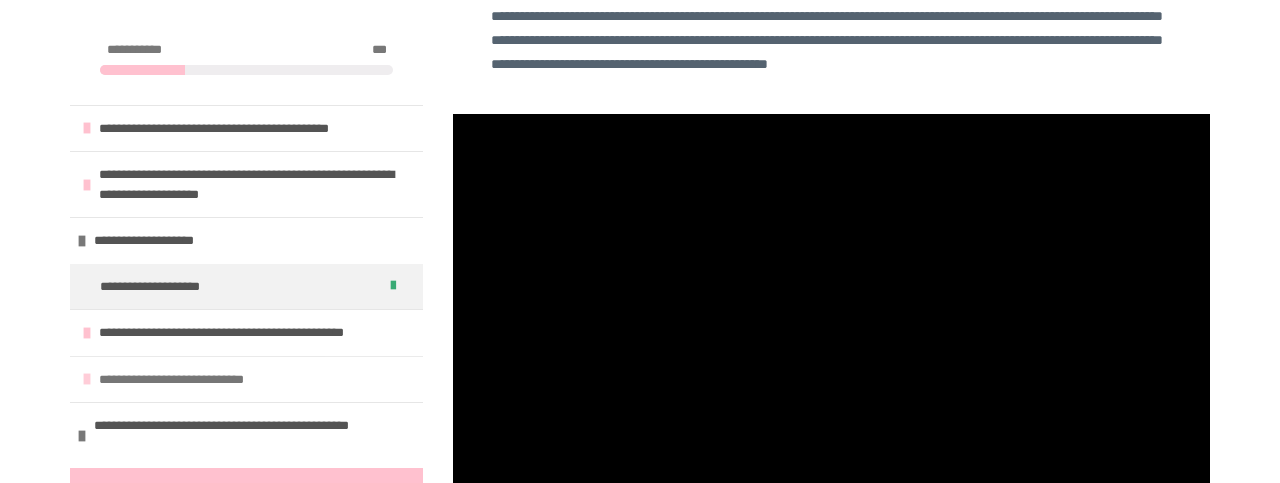 scroll, scrollTop: 540, scrollLeft: 0, axis: vertical 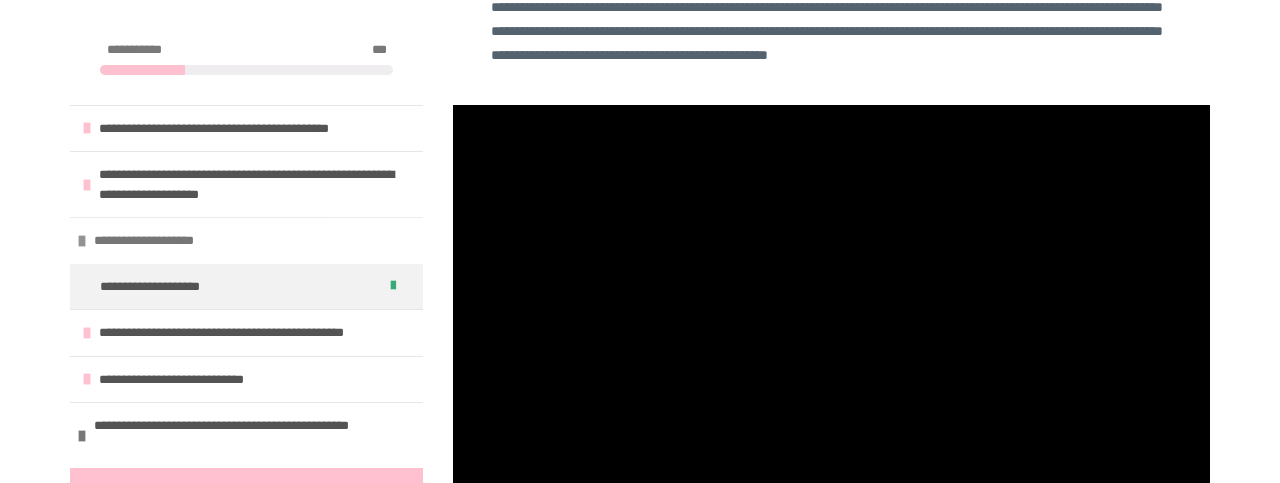 click at bounding box center (82, 241) 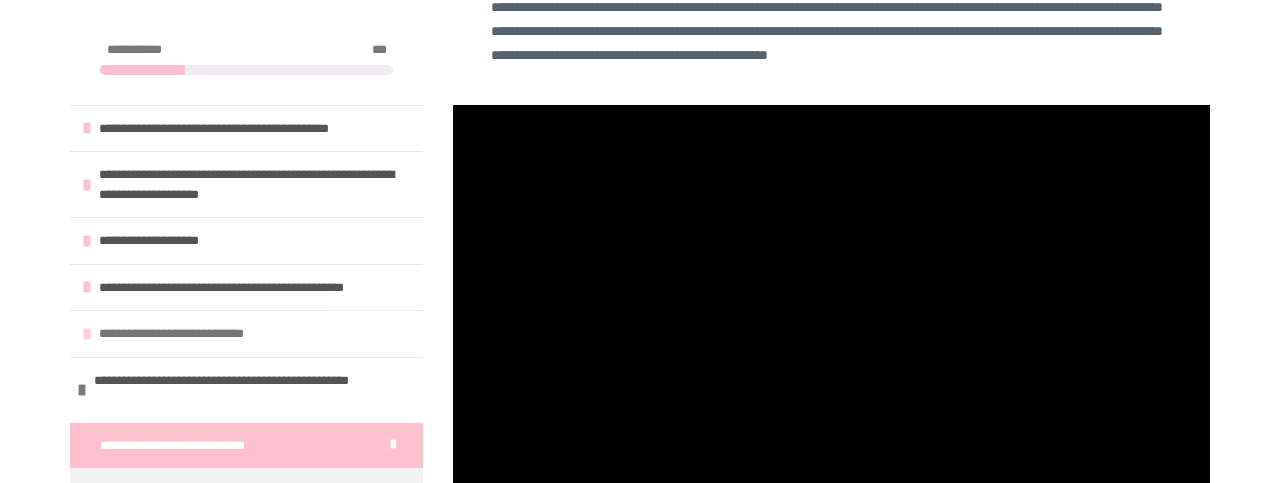 click on "**********" at bounding box center (246, 333) 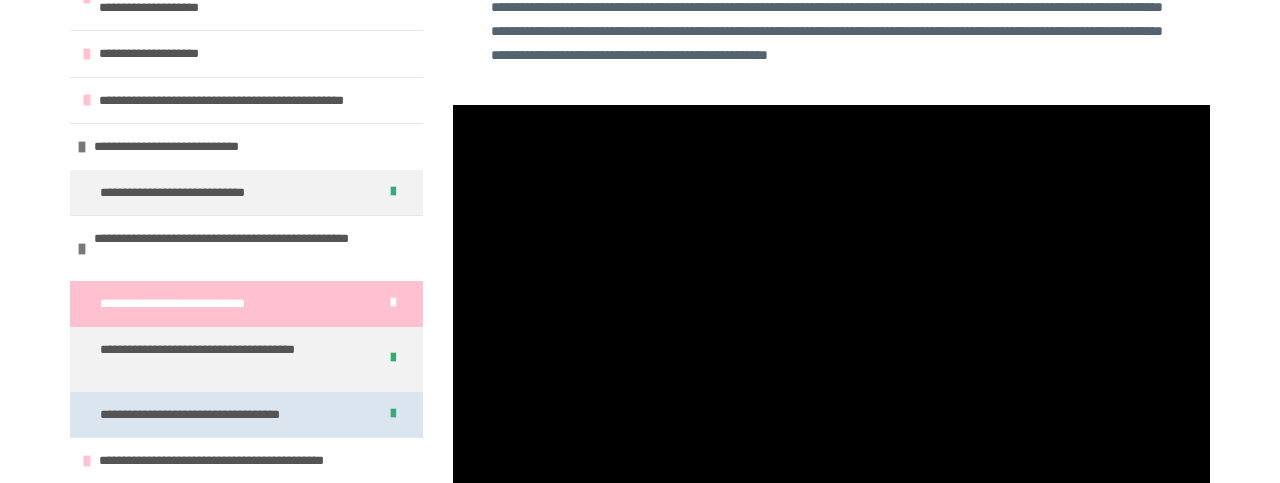 scroll, scrollTop: 288, scrollLeft: 0, axis: vertical 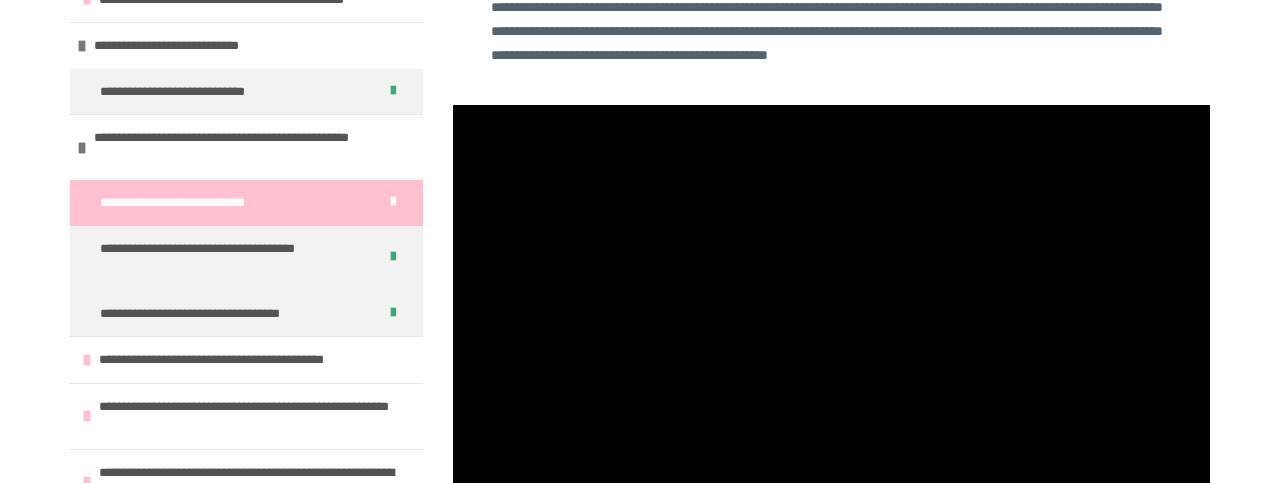 click on "**********" at bounding box center [200, 203] 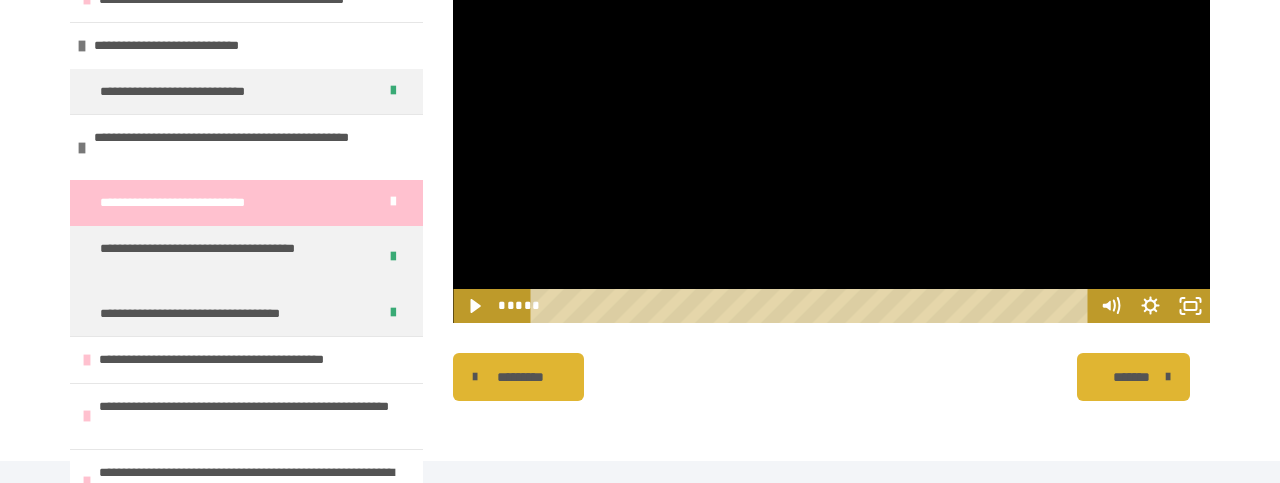 scroll, scrollTop: 748, scrollLeft: 0, axis: vertical 